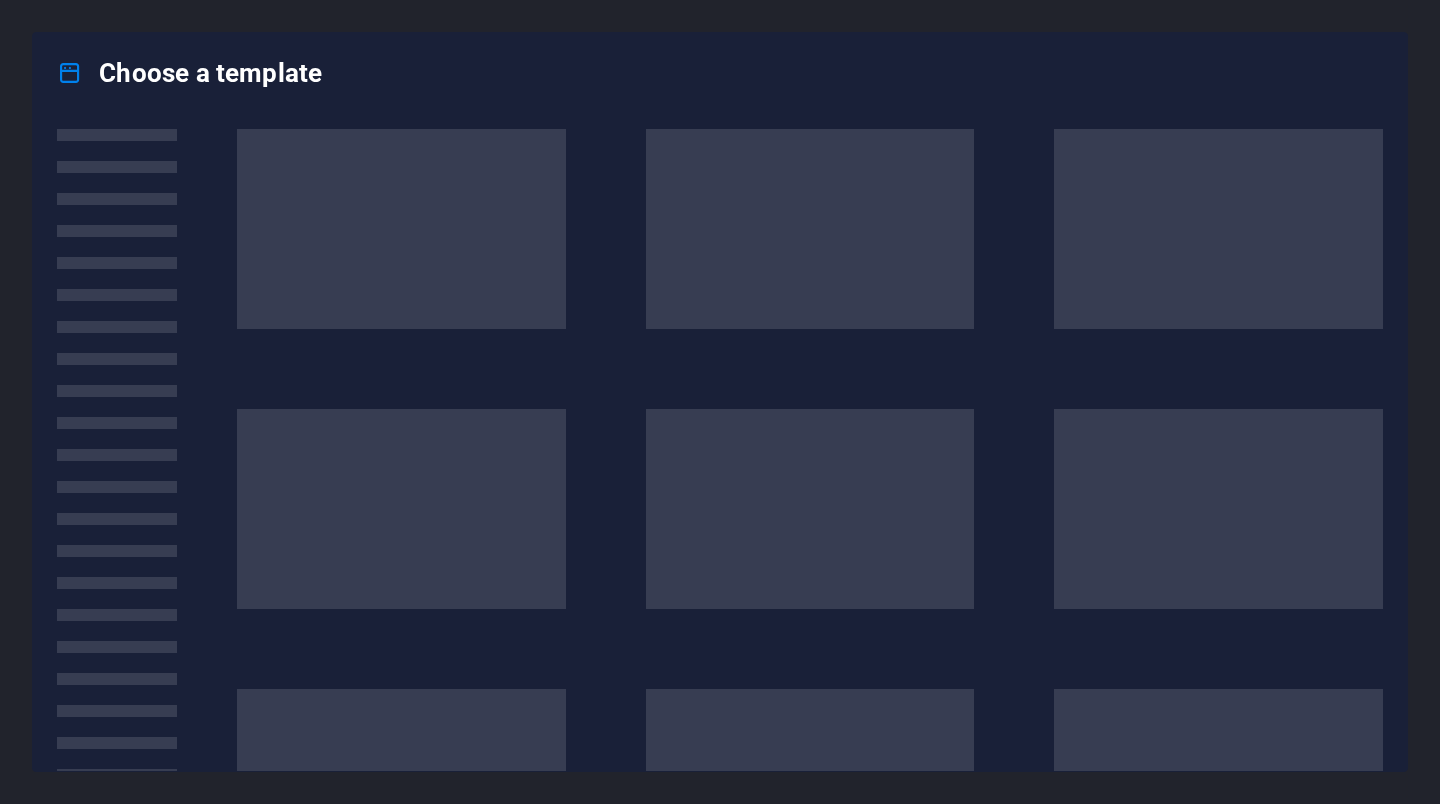 scroll, scrollTop: 0, scrollLeft: 0, axis: both 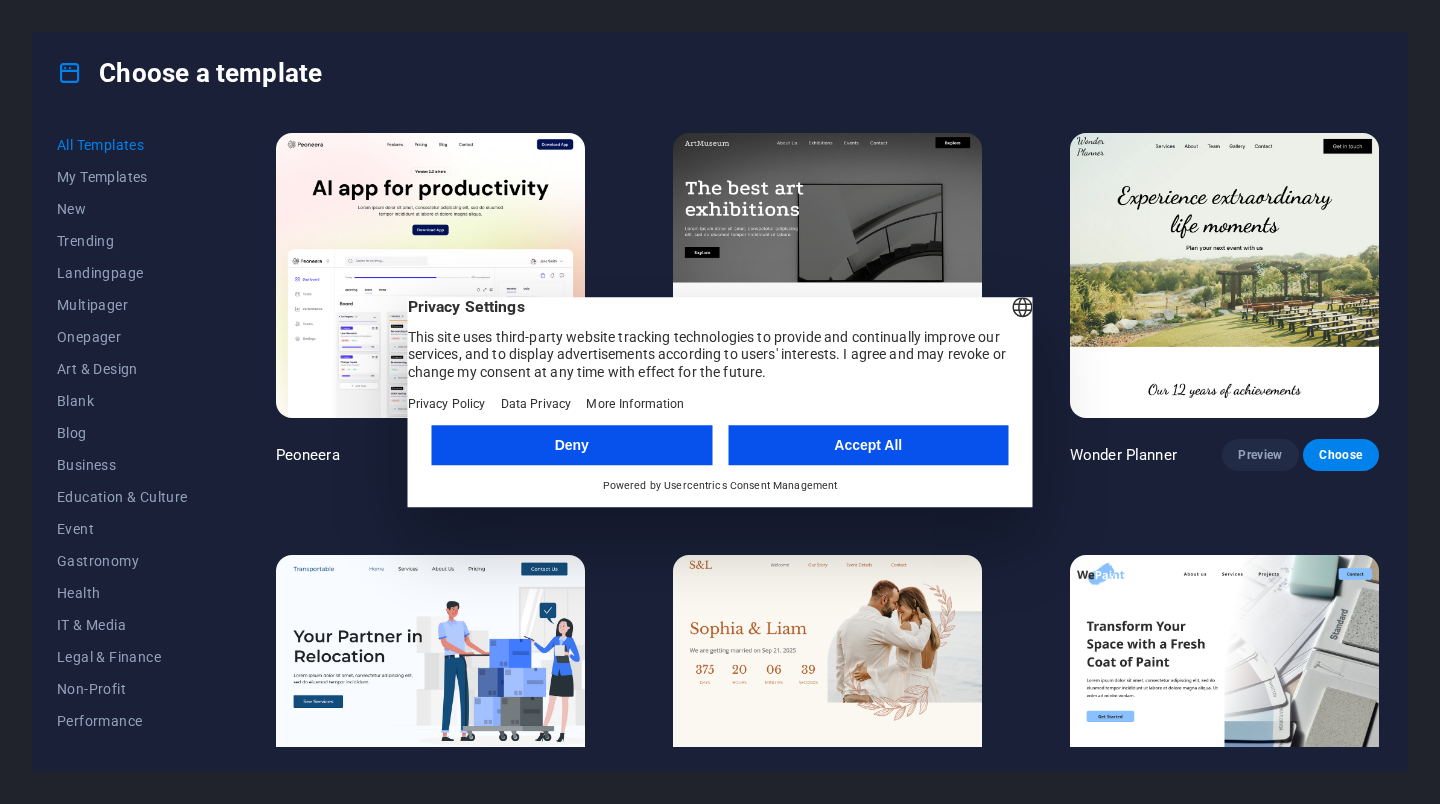 click on "Deny" at bounding box center [572, 445] 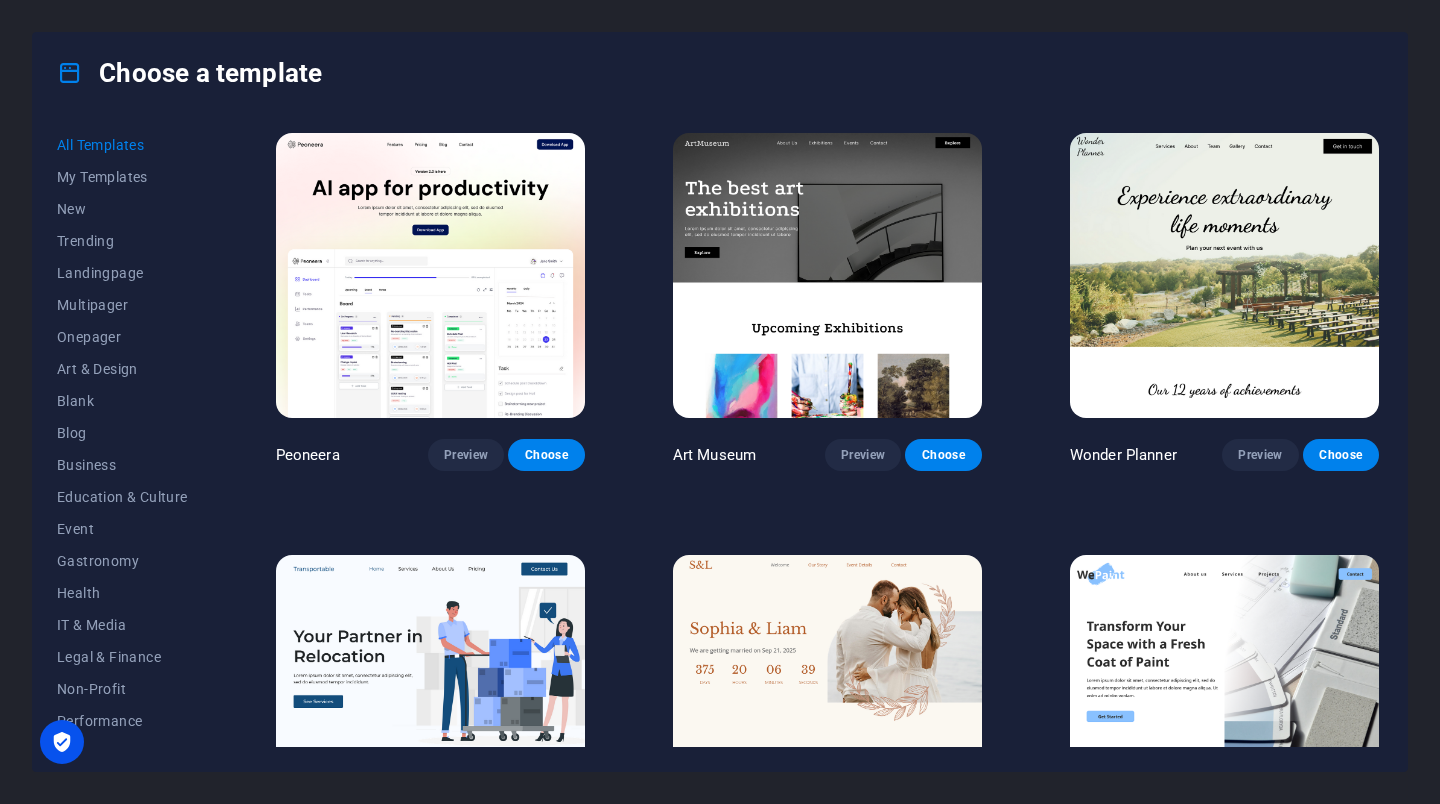 click at bounding box center (827, 275) 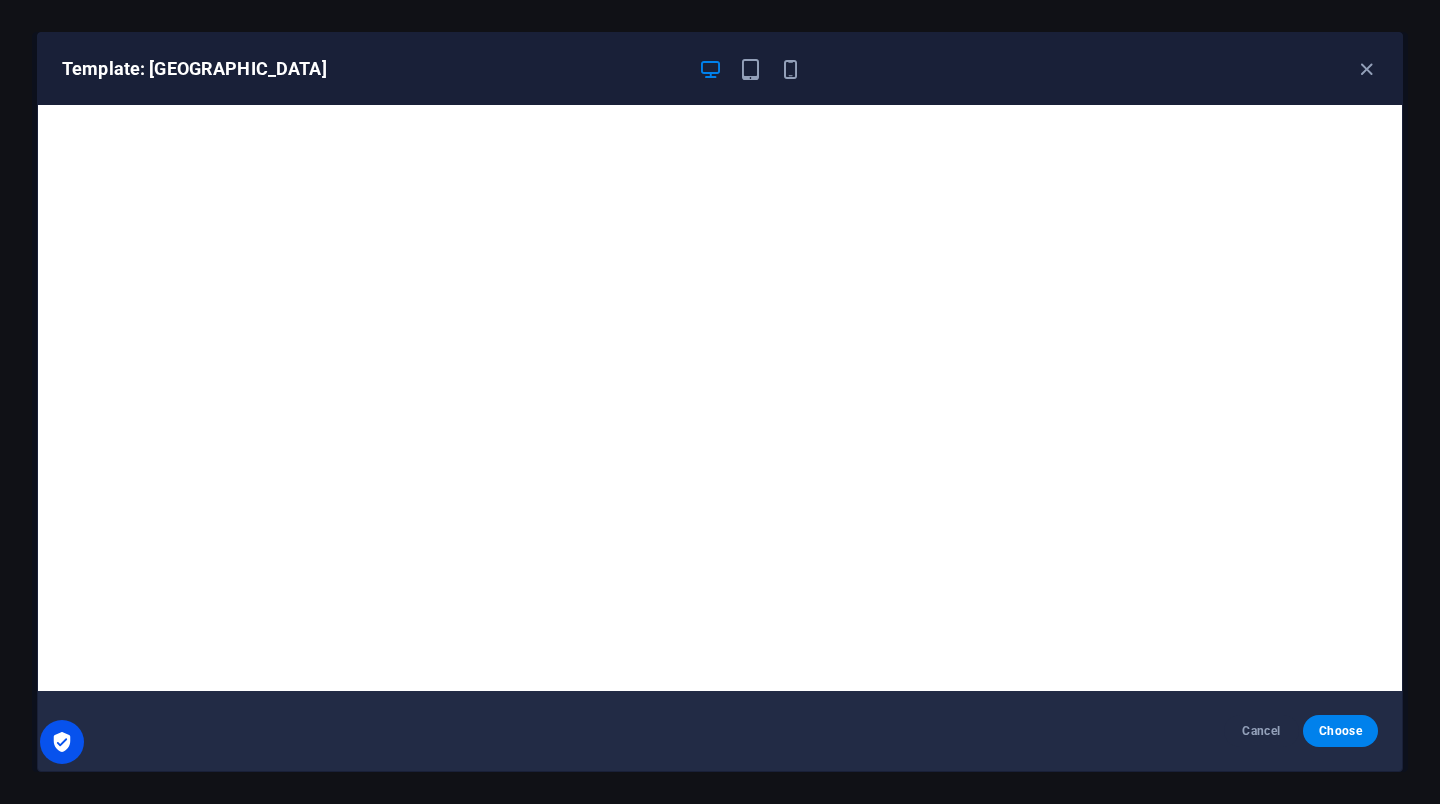 click at bounding box center (1366, 69) 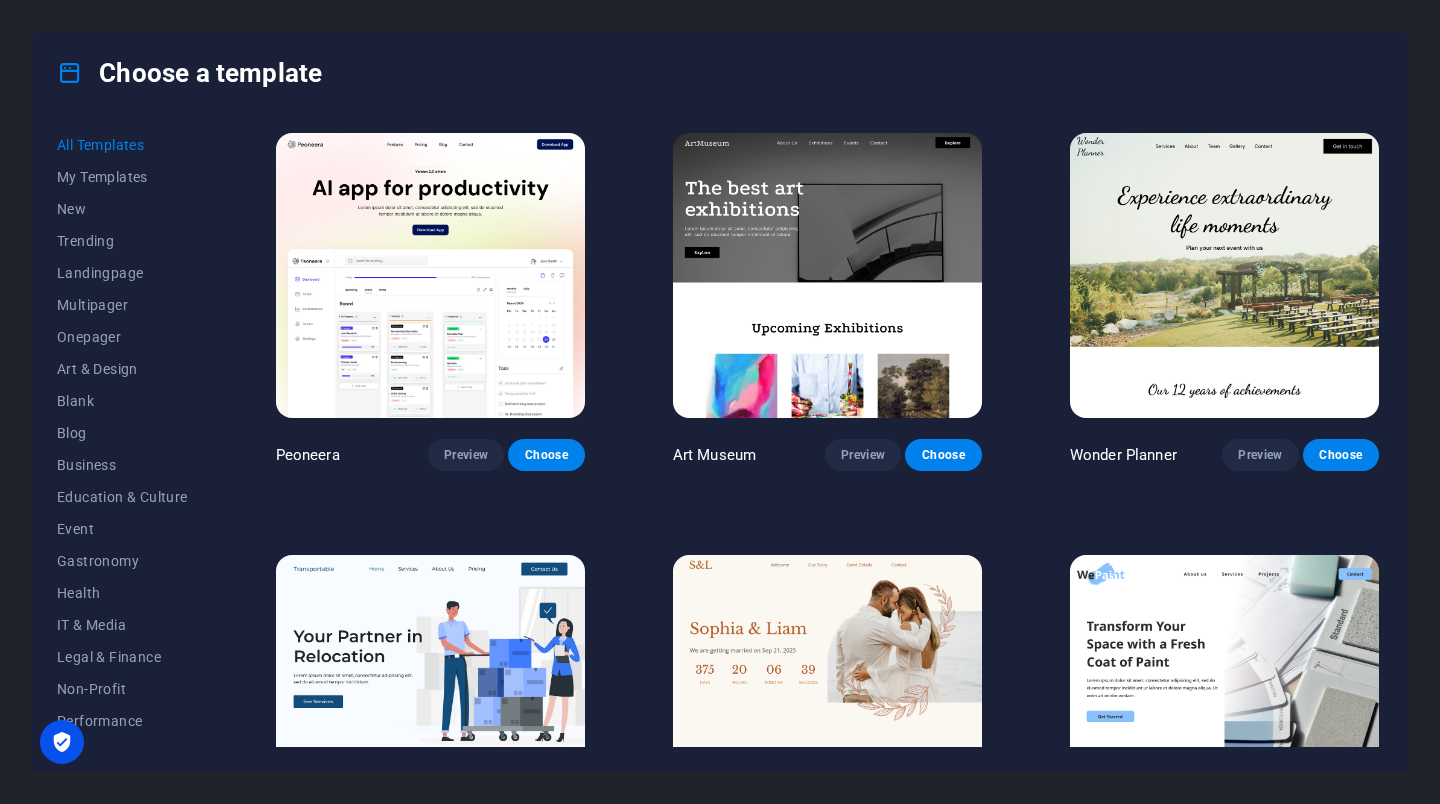 click on "New" at bounding box center [122, 209] 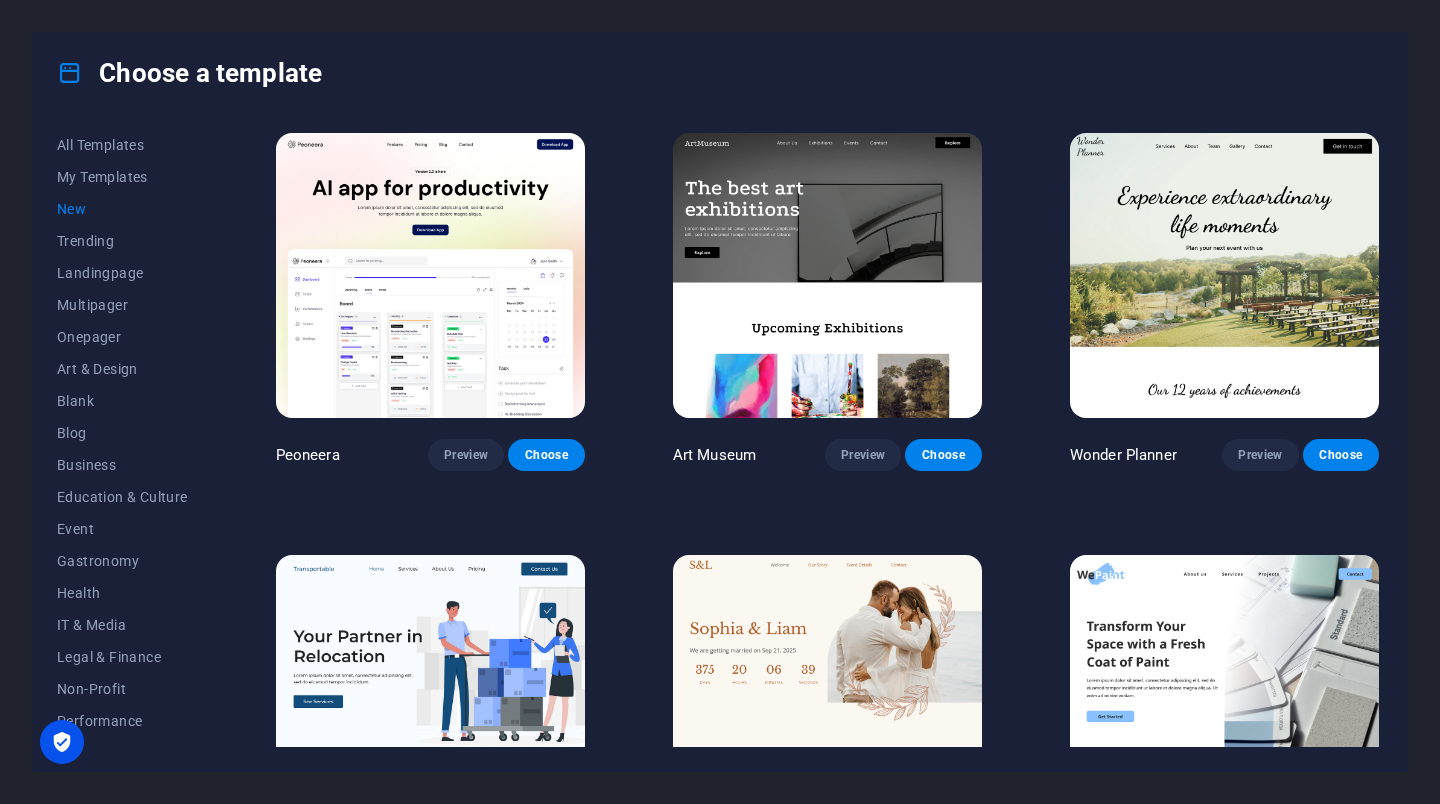 click on "Art & Design" at bounding box center [122, 369] 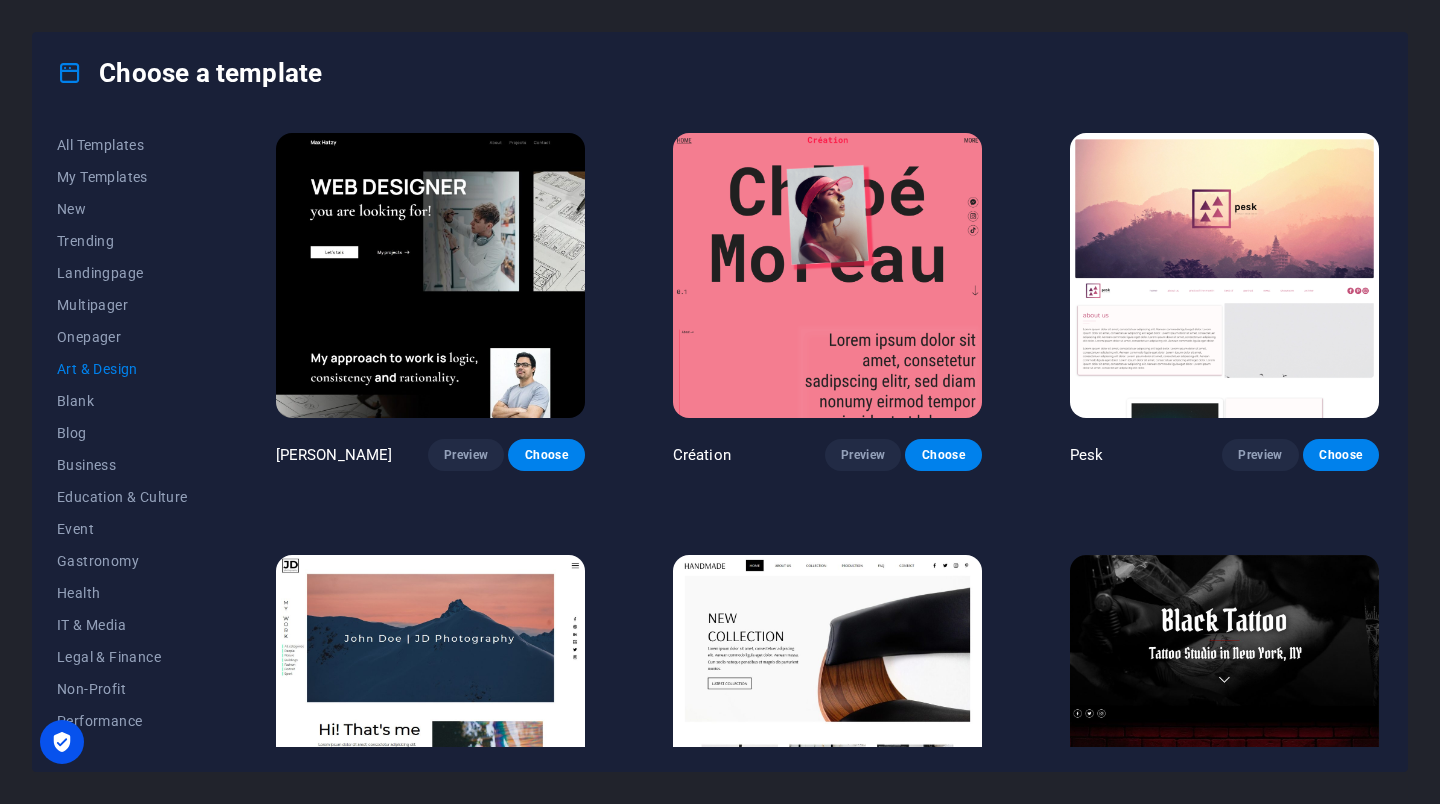 click on "Art & Design" at bounding box center [122, 369] 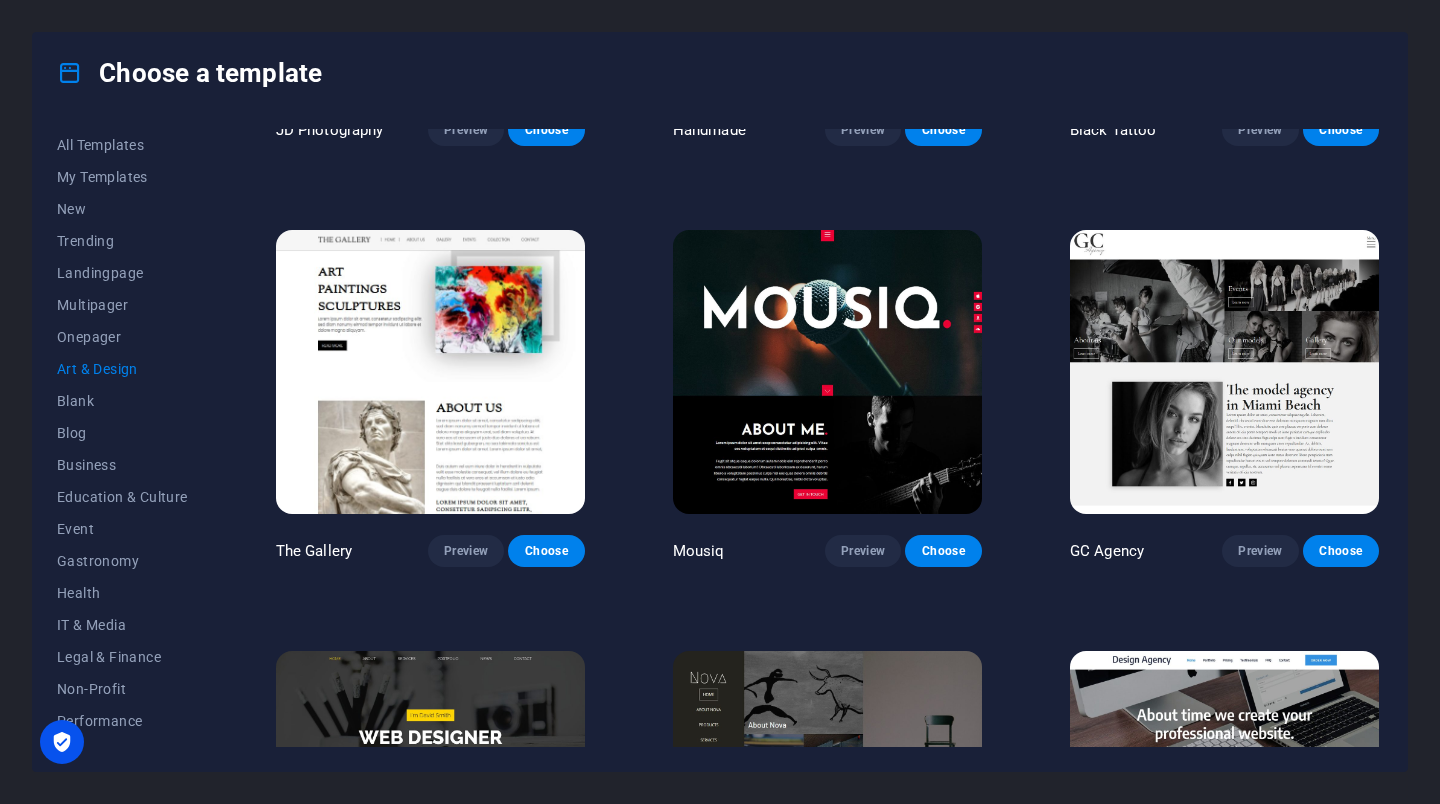 scroll, scrollTop: 745, scrollLeft: 0, axis: vertical 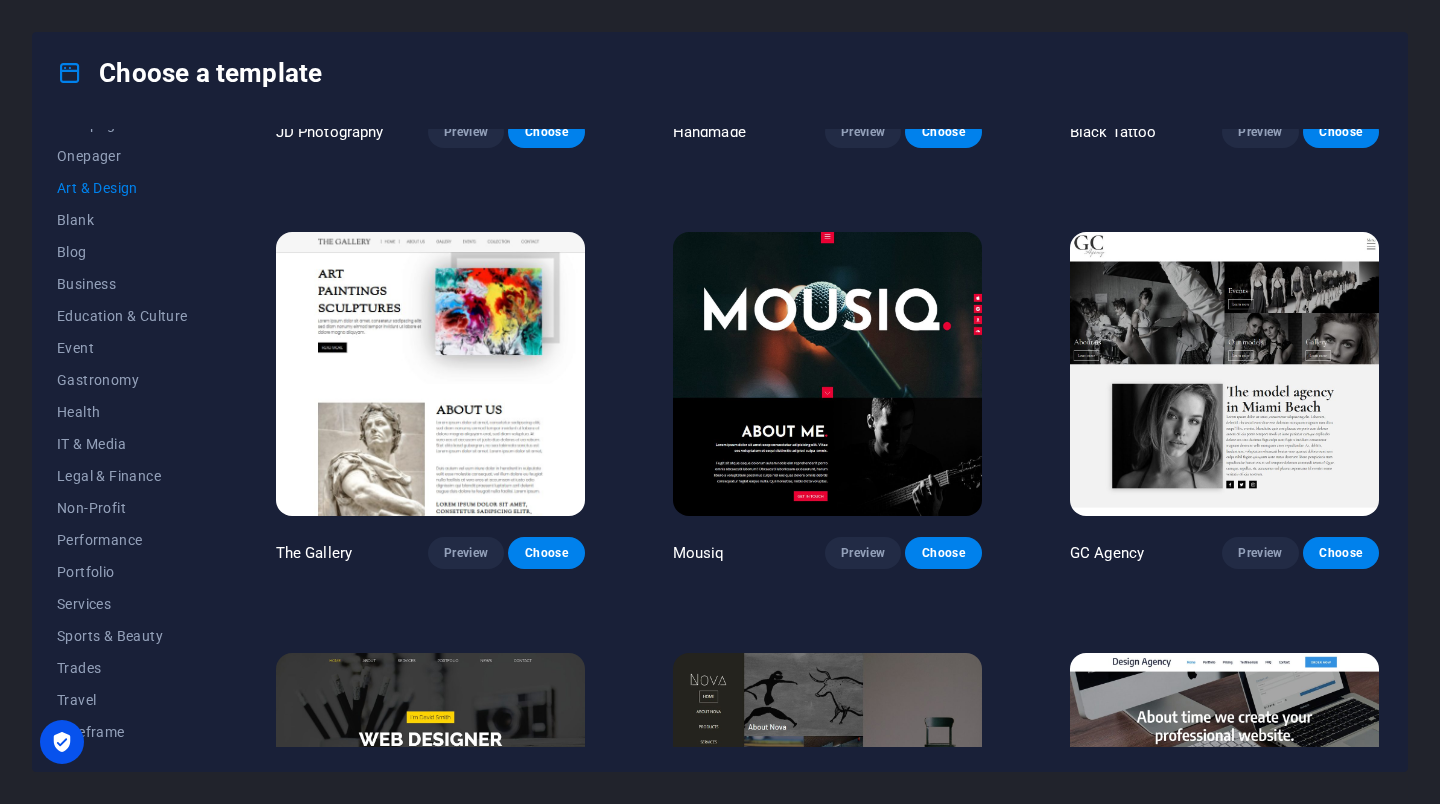 click on "Portfolio" at bounding box center [122, 572] 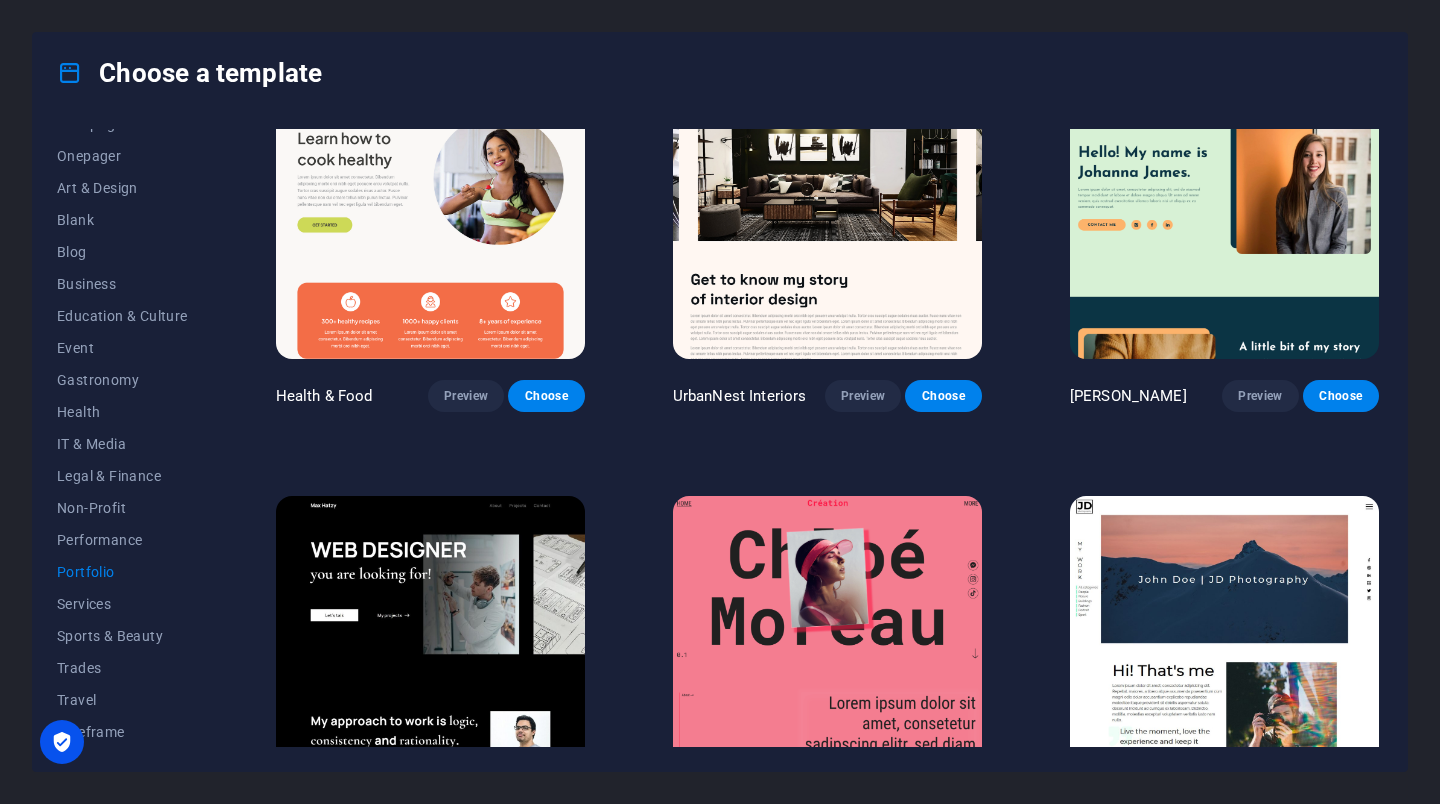 scroll, scrollTop: 0, scrollLeft: 0, axis: both 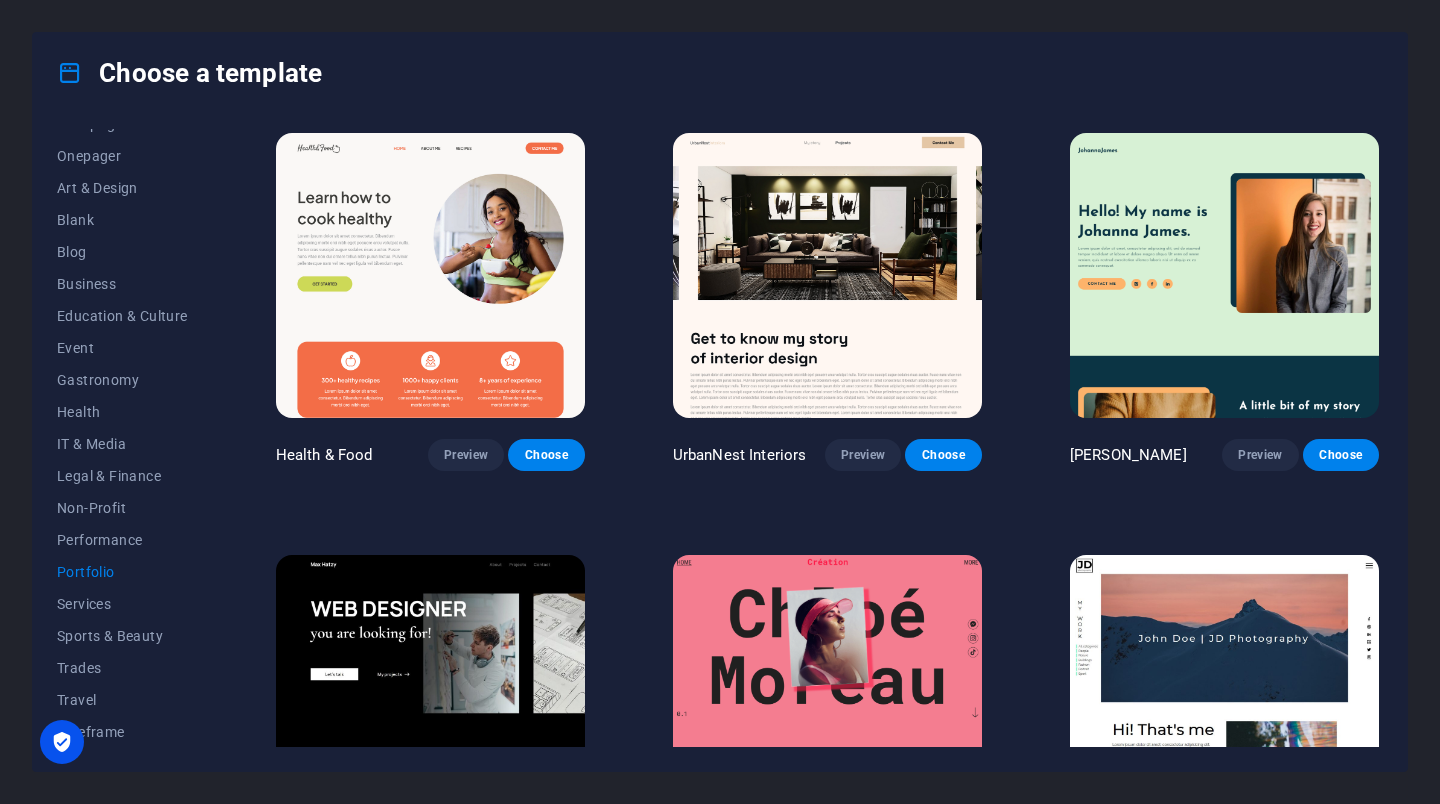 click on "Services" at bounding box center [122, 604] 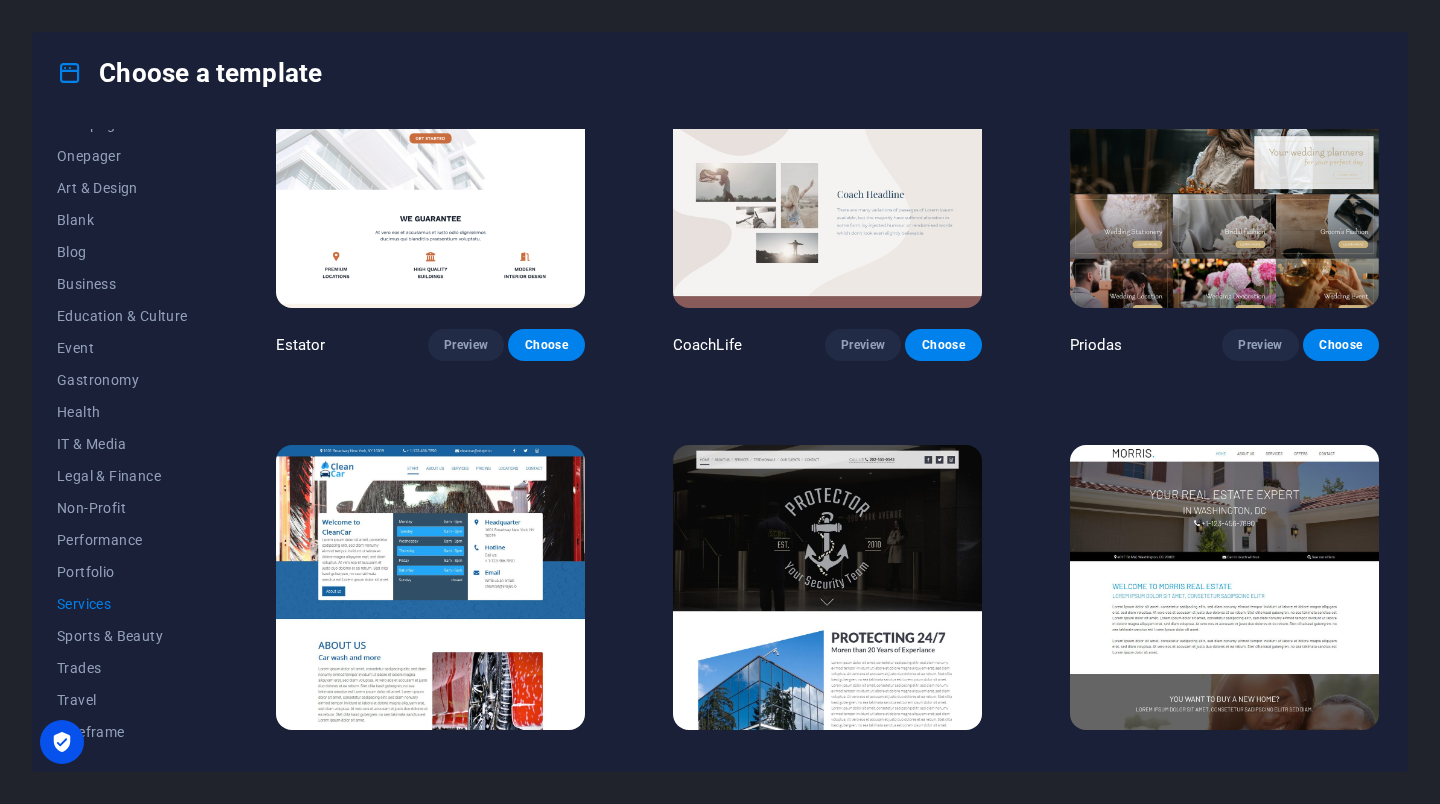 scroll, scrollTop: 954, scrollLeft: 0, axis: vertical 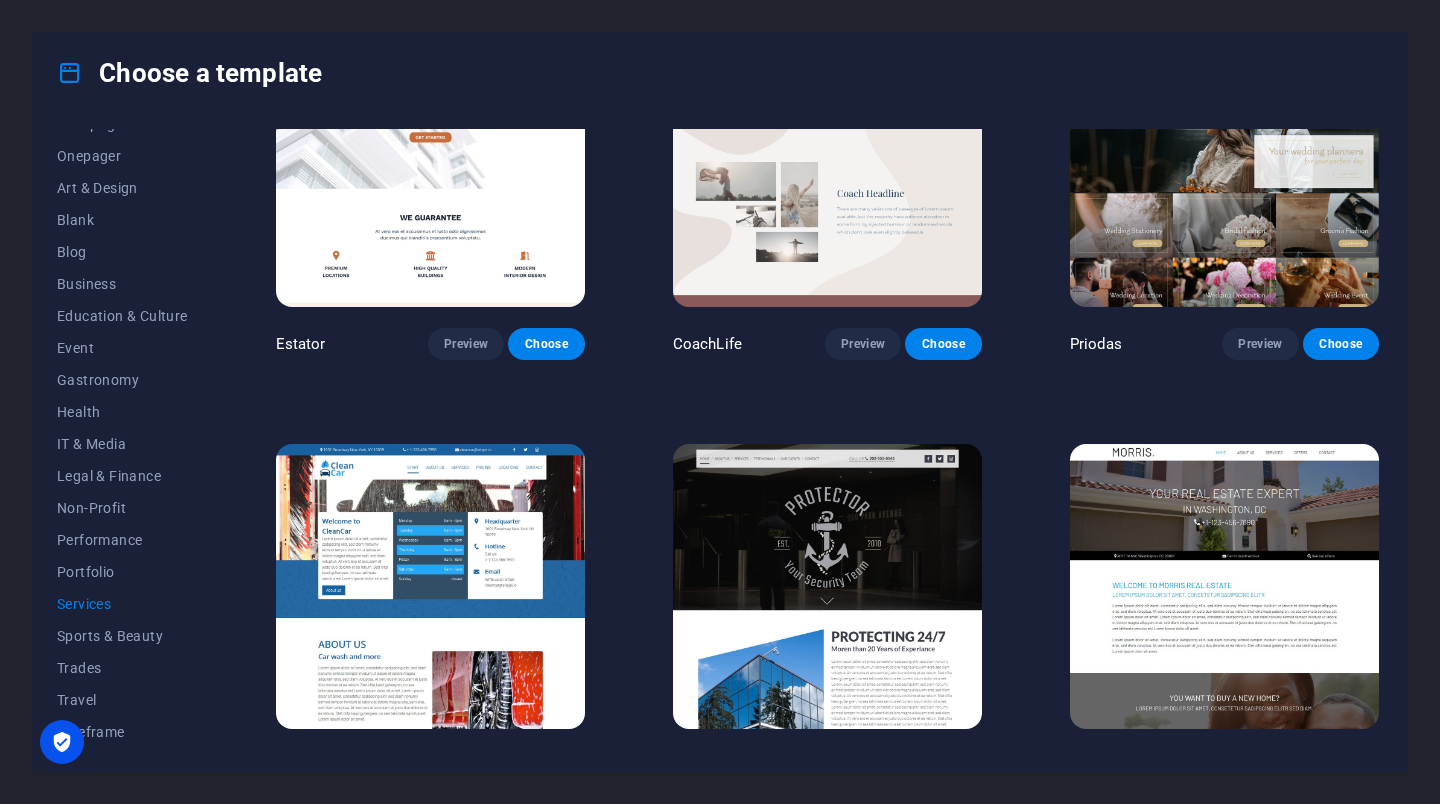 click on "Sports & Beauty" at bounding box center [122, 636] 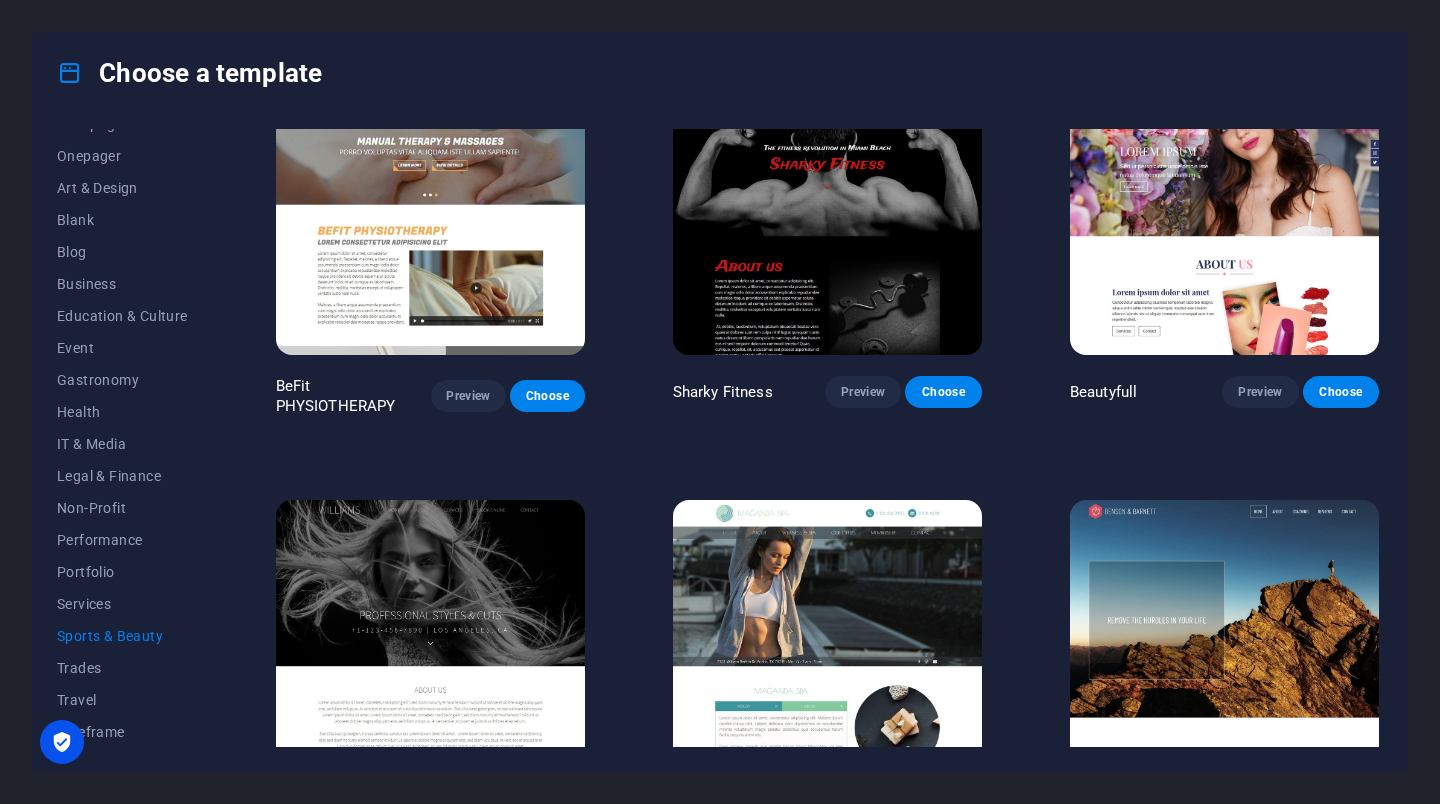 scroll, scrollTop: 1405, scrollLeft: 0, axis: vertical 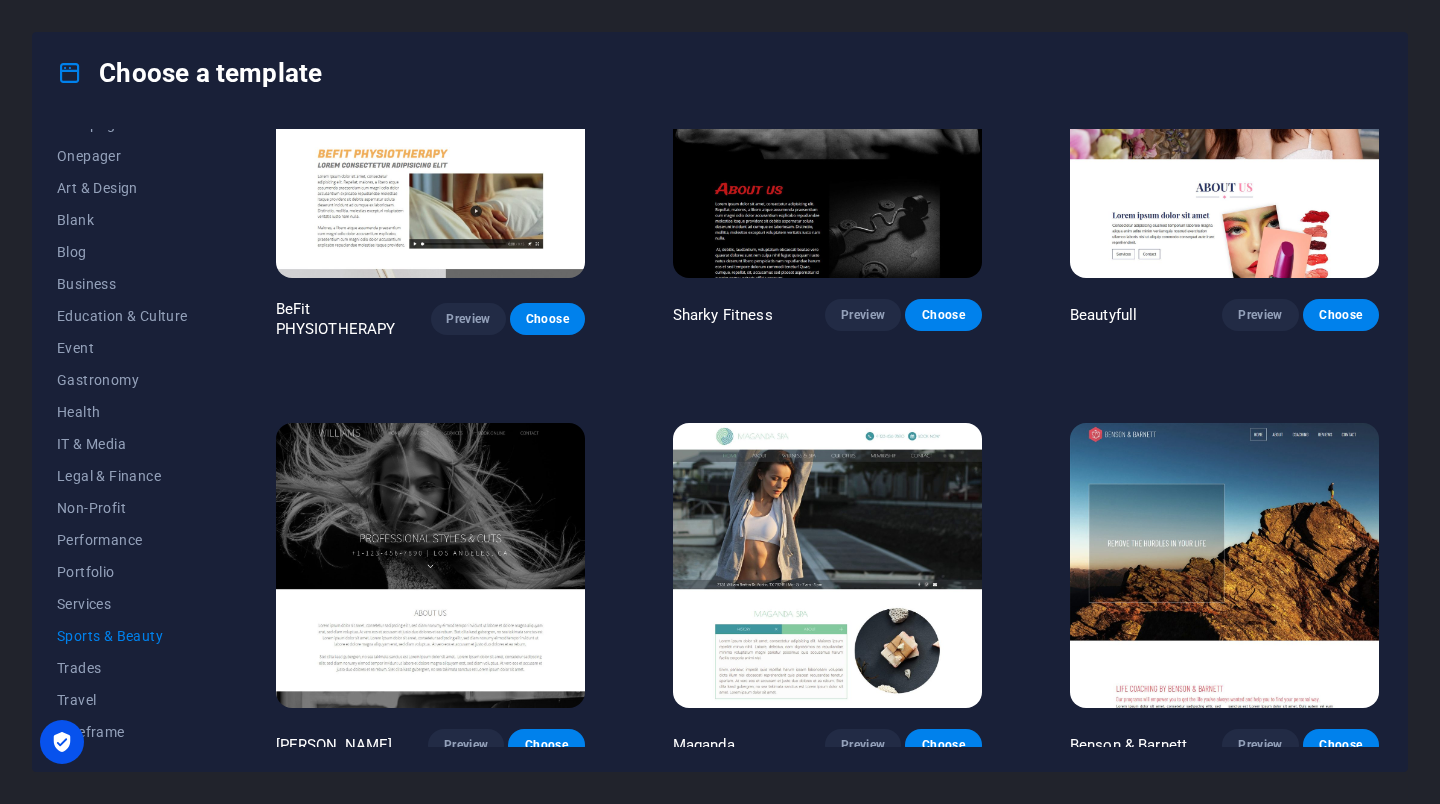 click on "Trades" at bounding box center [122, 668] 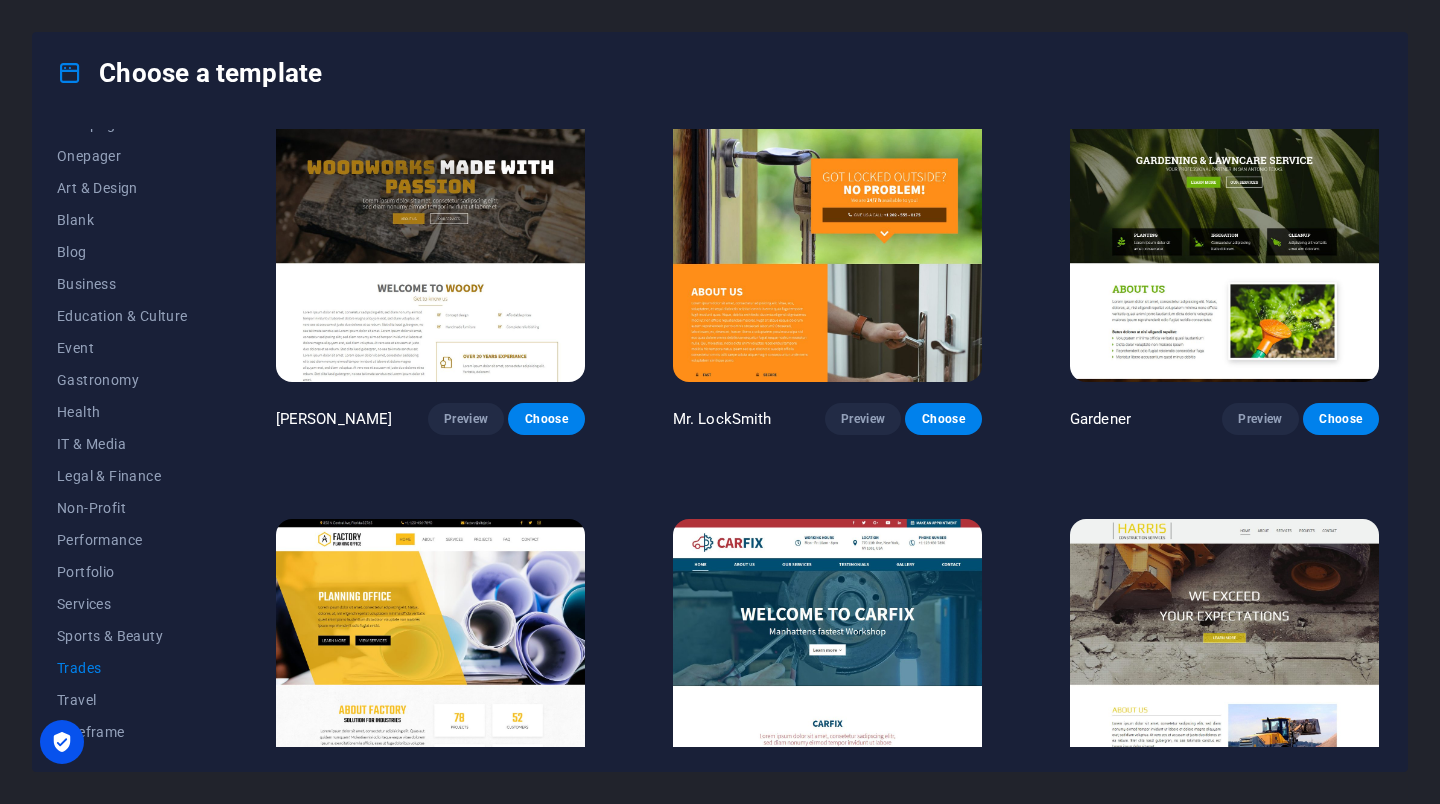 scroll, scrollTop: 559, scrollLeft: 0, axis: vertical 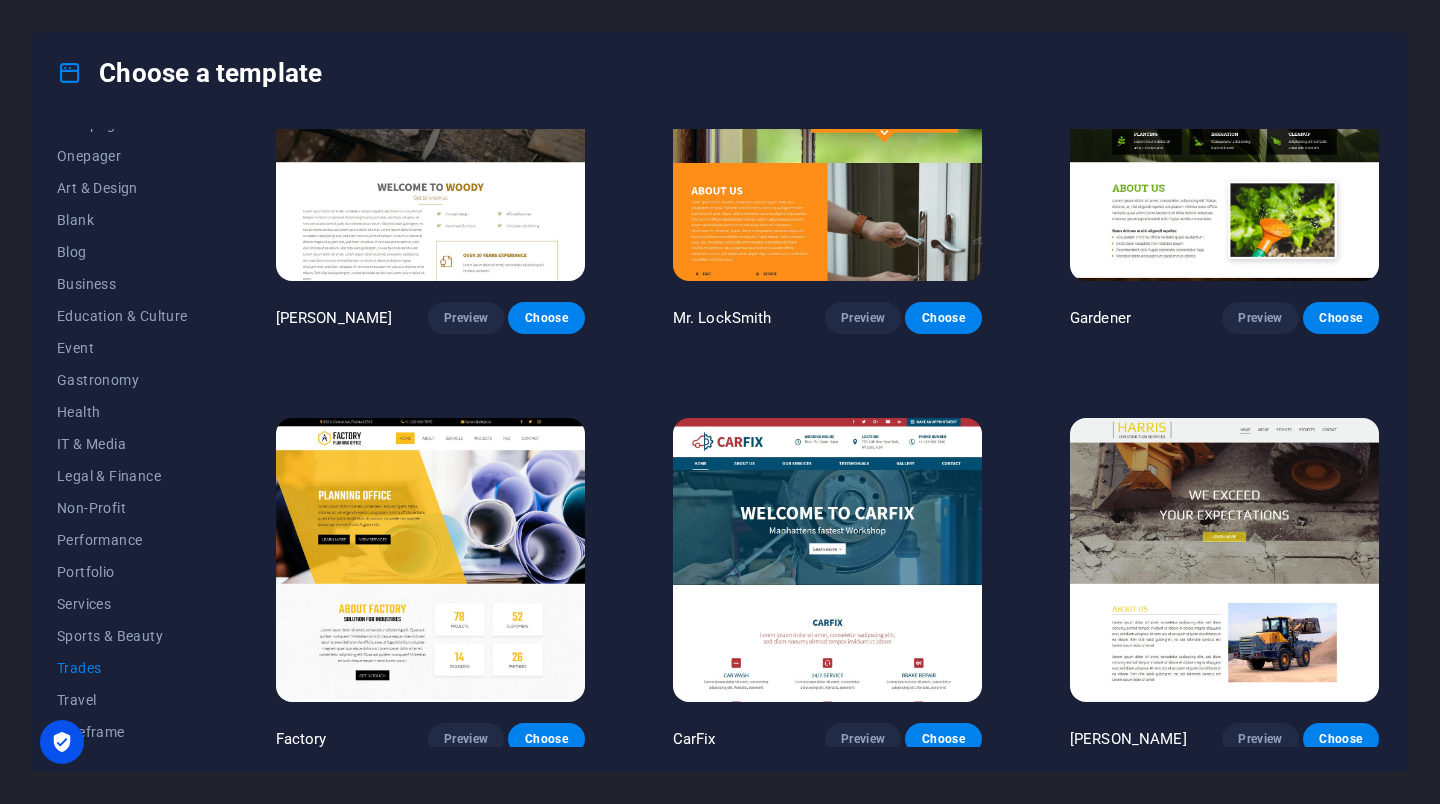 click on "Travel" at bounding box center [122, 700] 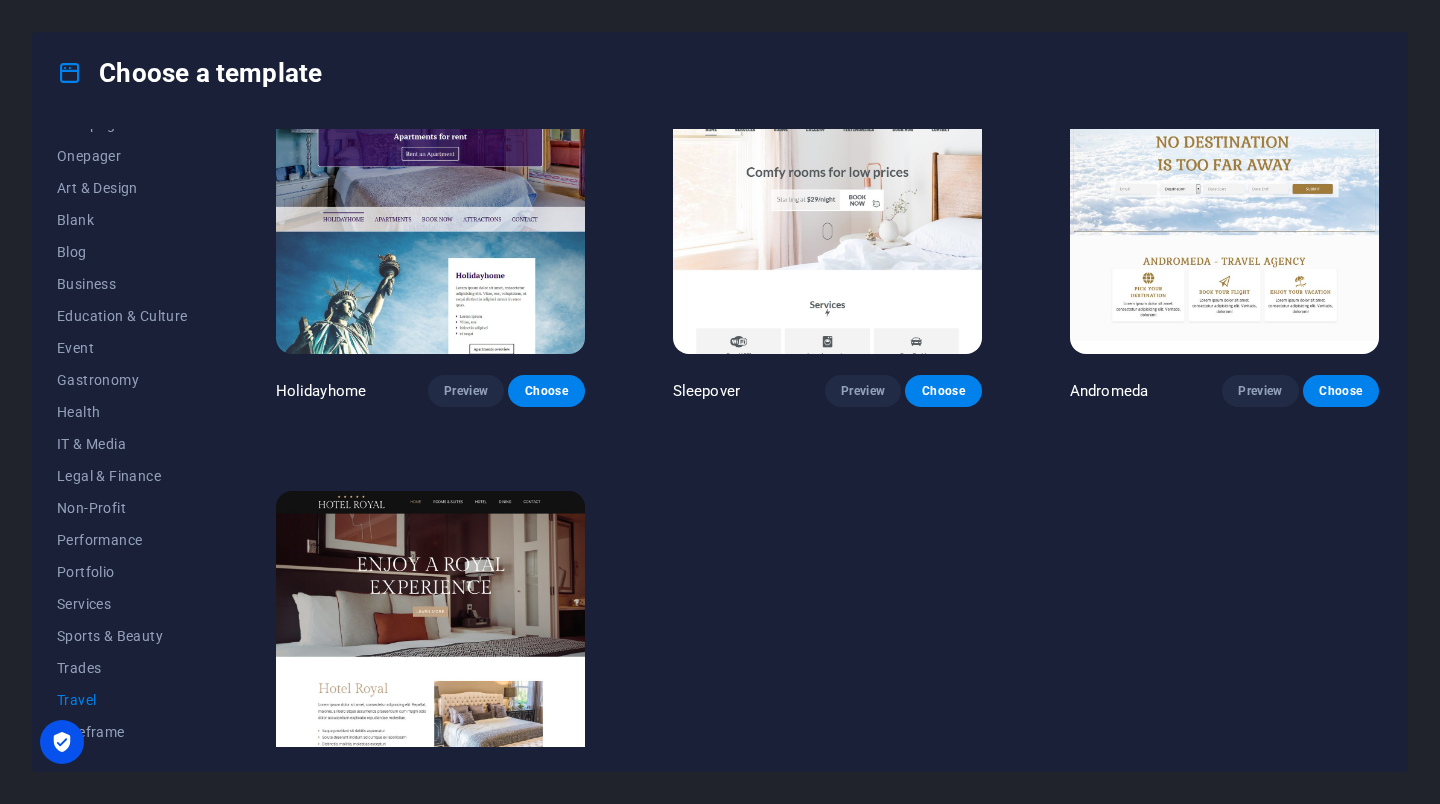 scroll, scrollTop: 559, scrollLeft: 0, axis: vertical 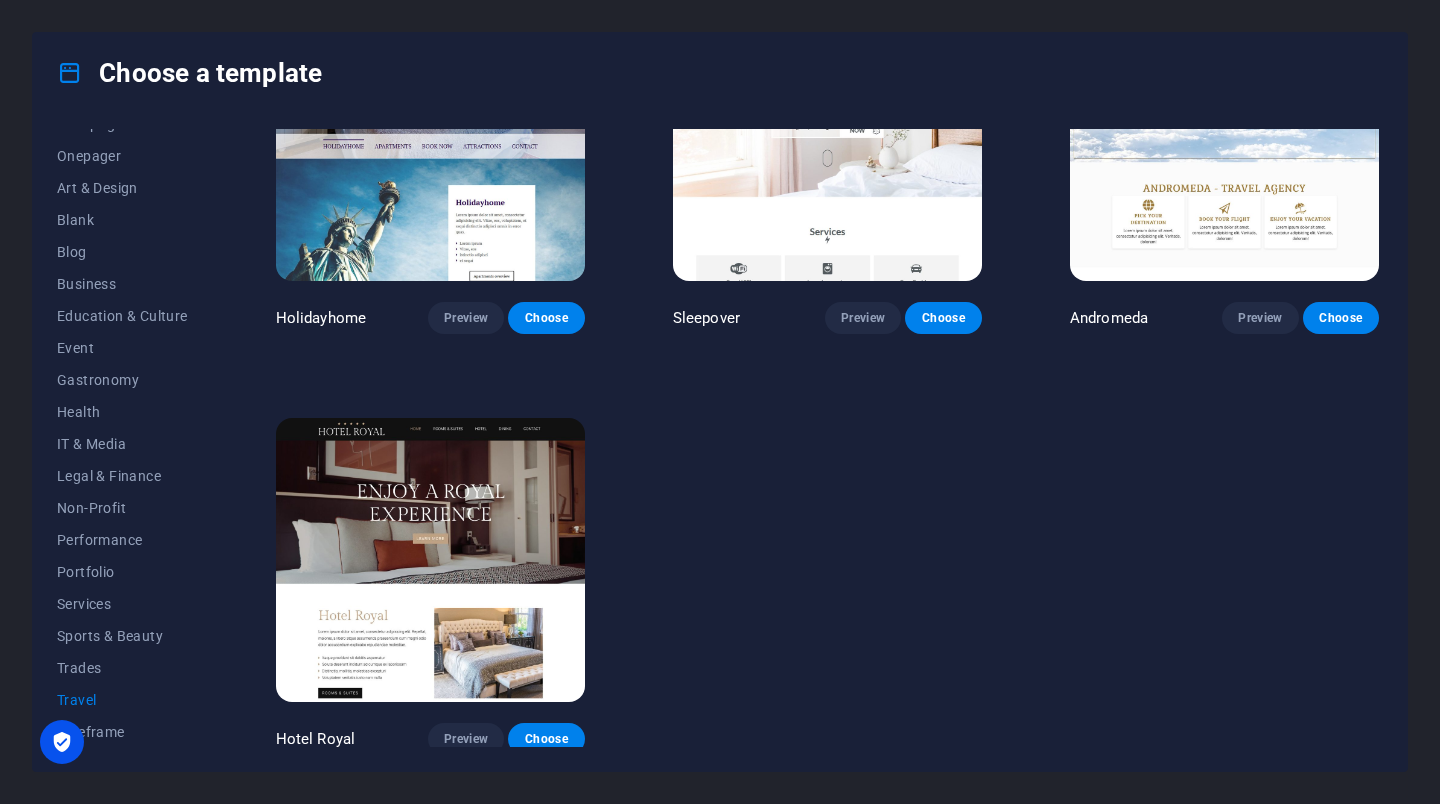 click on "Event" at bounding box center [122, 348] 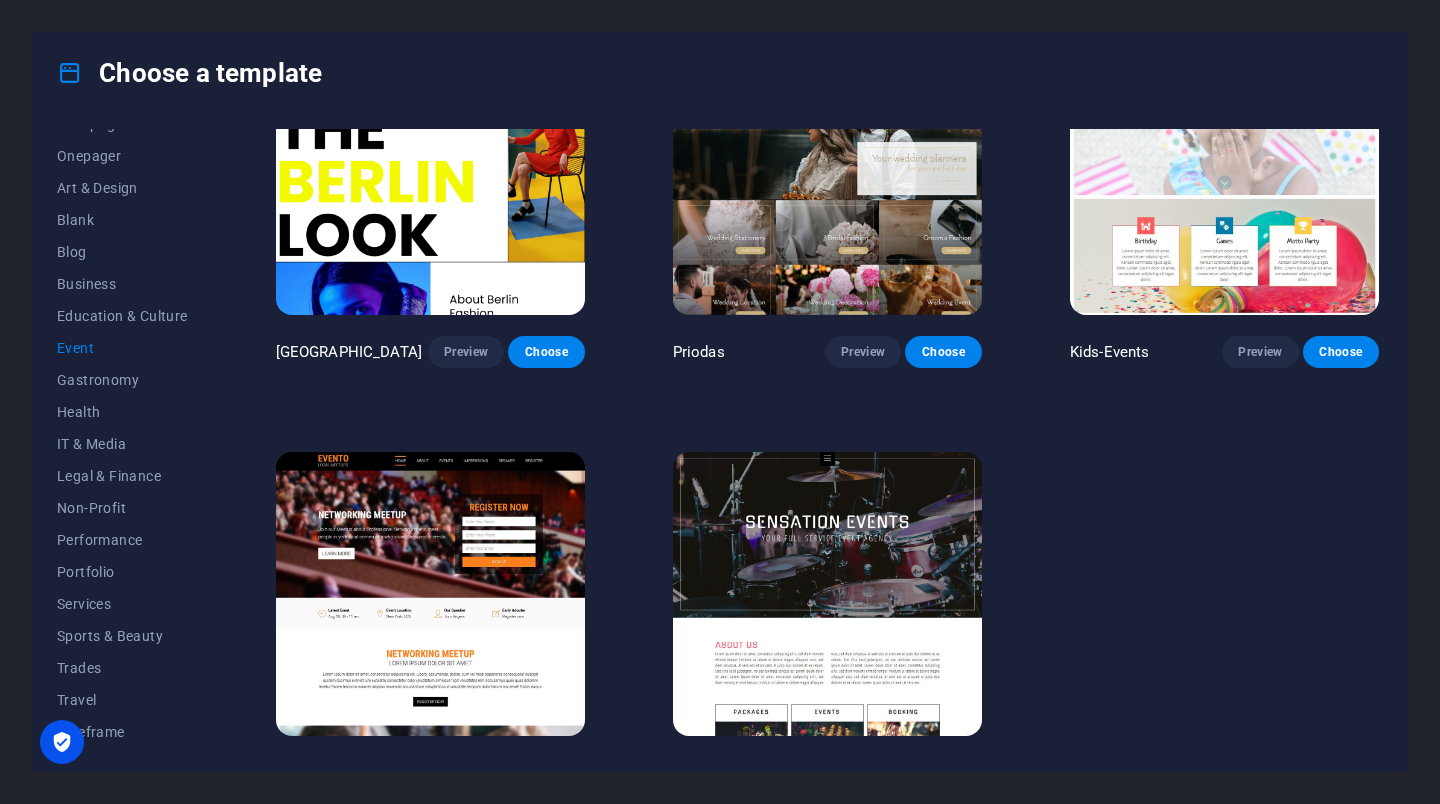scroll, scrollTop: 559, scrollLeft: 0, axis: vertical 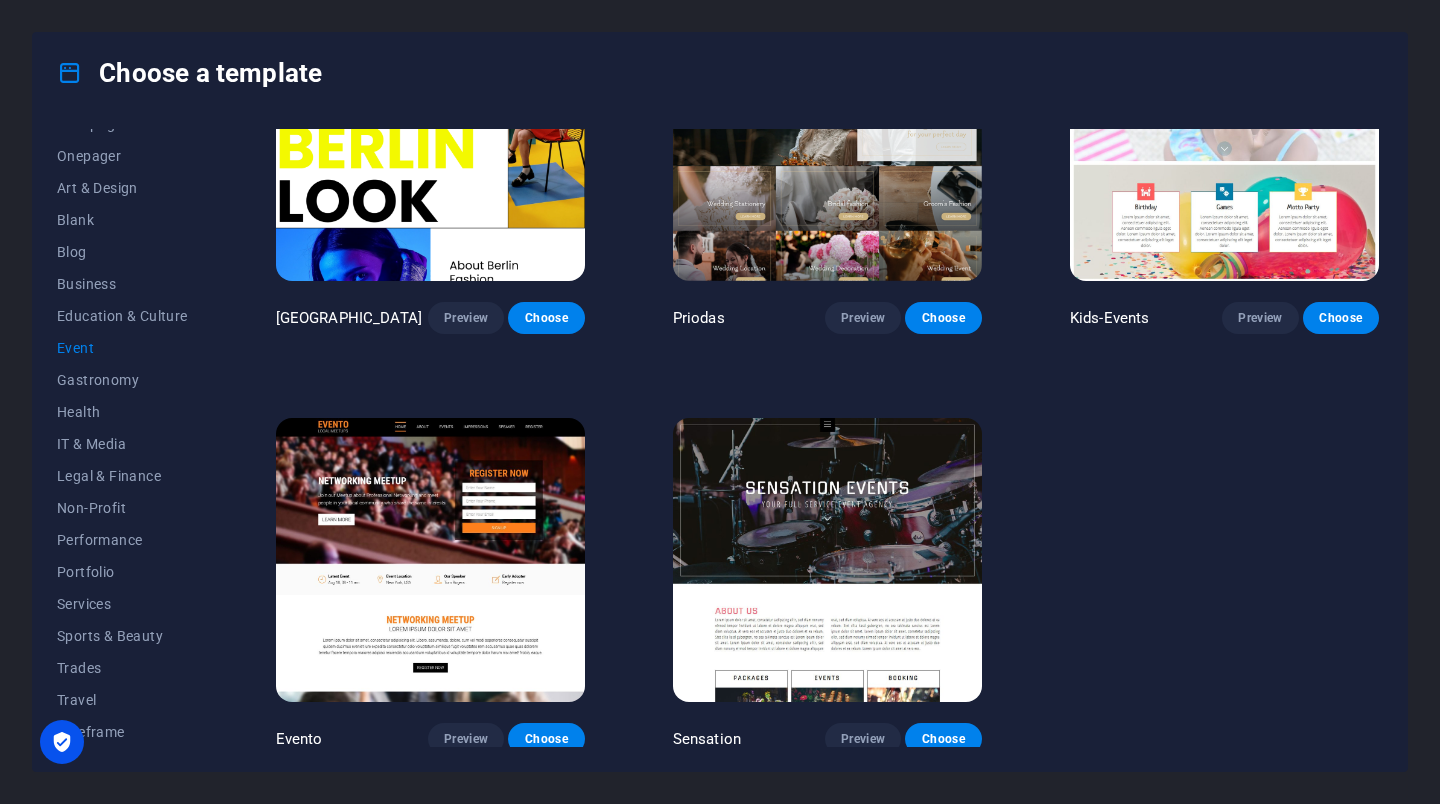 click on "Education & Culture" at bounding box center (122, 316) 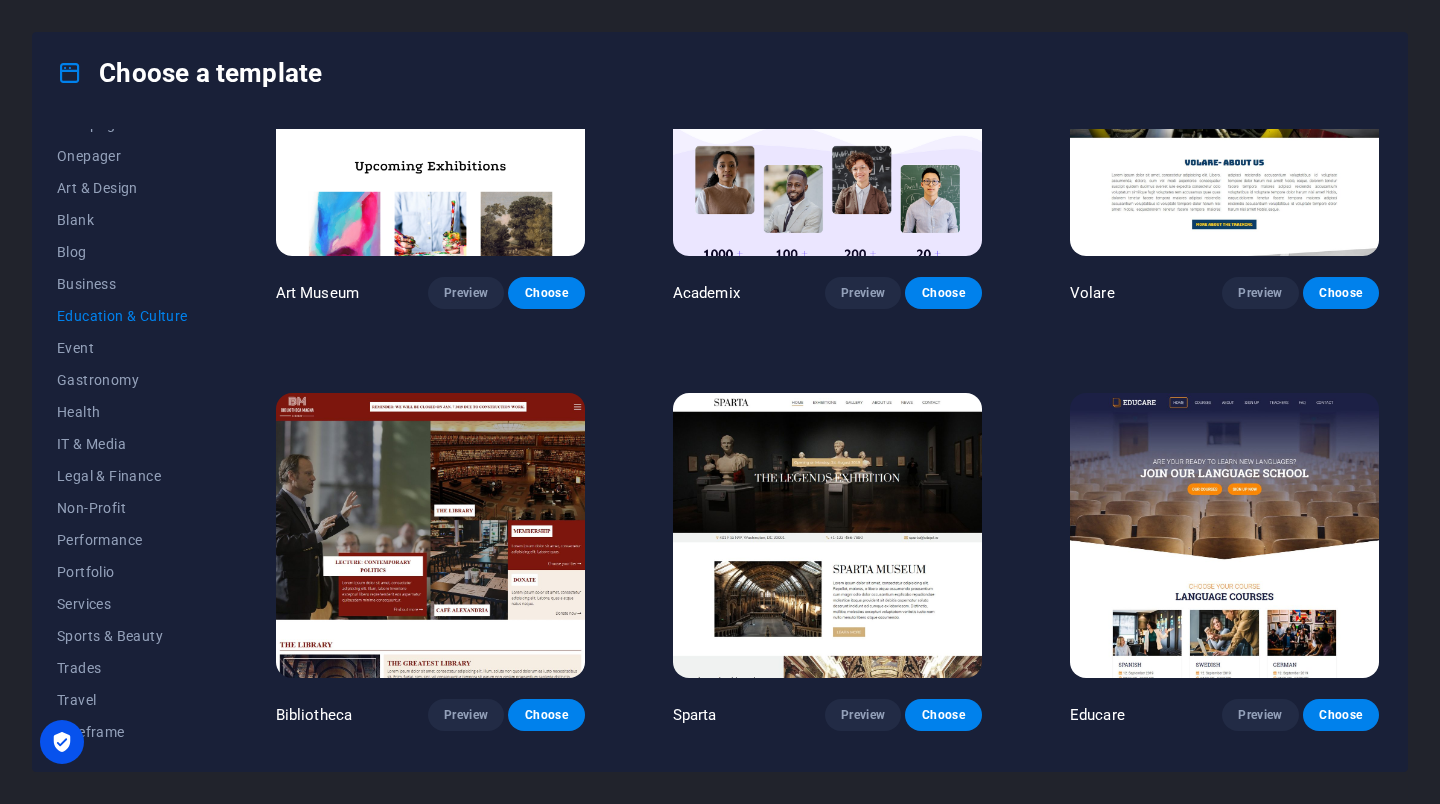scroll, scrollTop: 0, scrollLeft: 0, axis: both 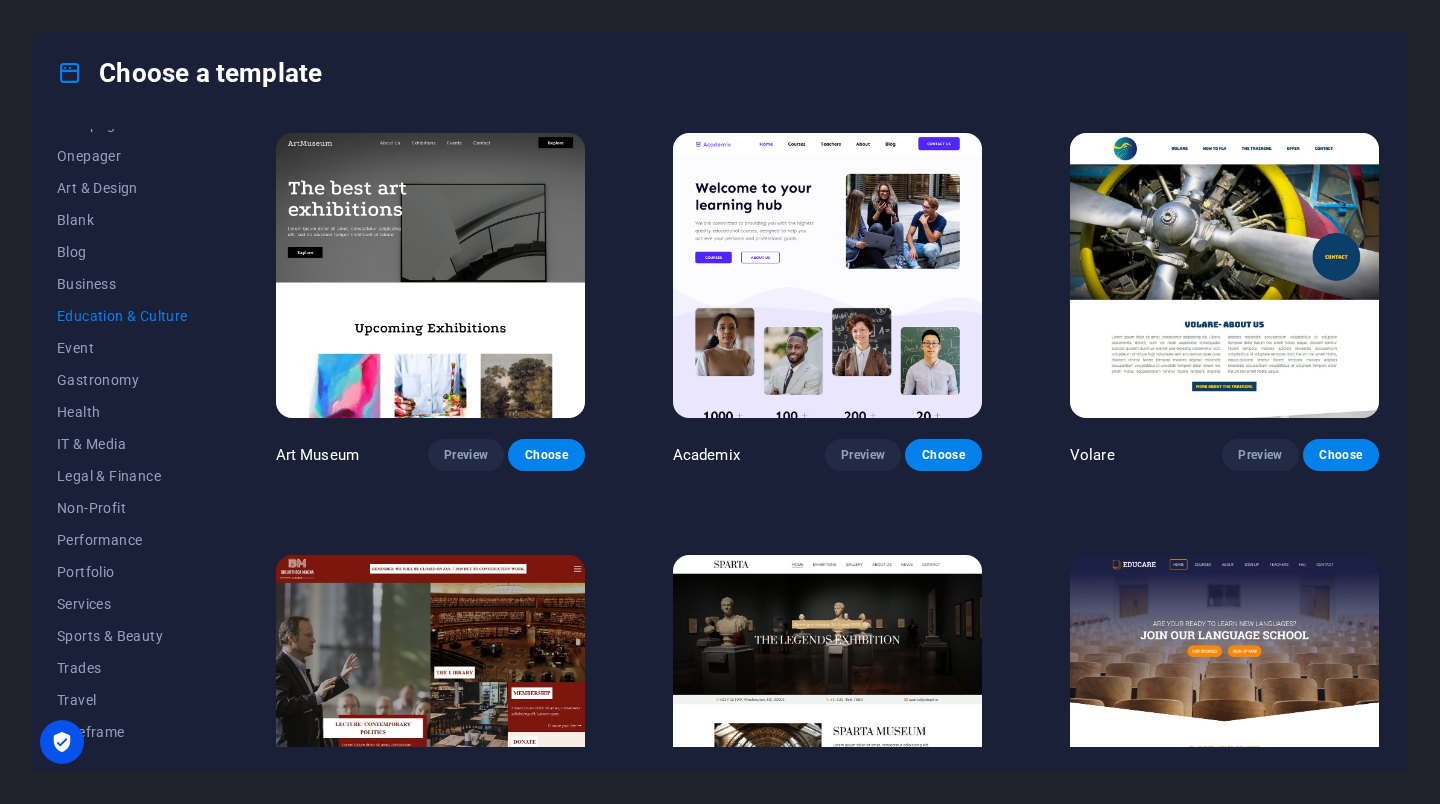 click at bounding box center [1224, 275] 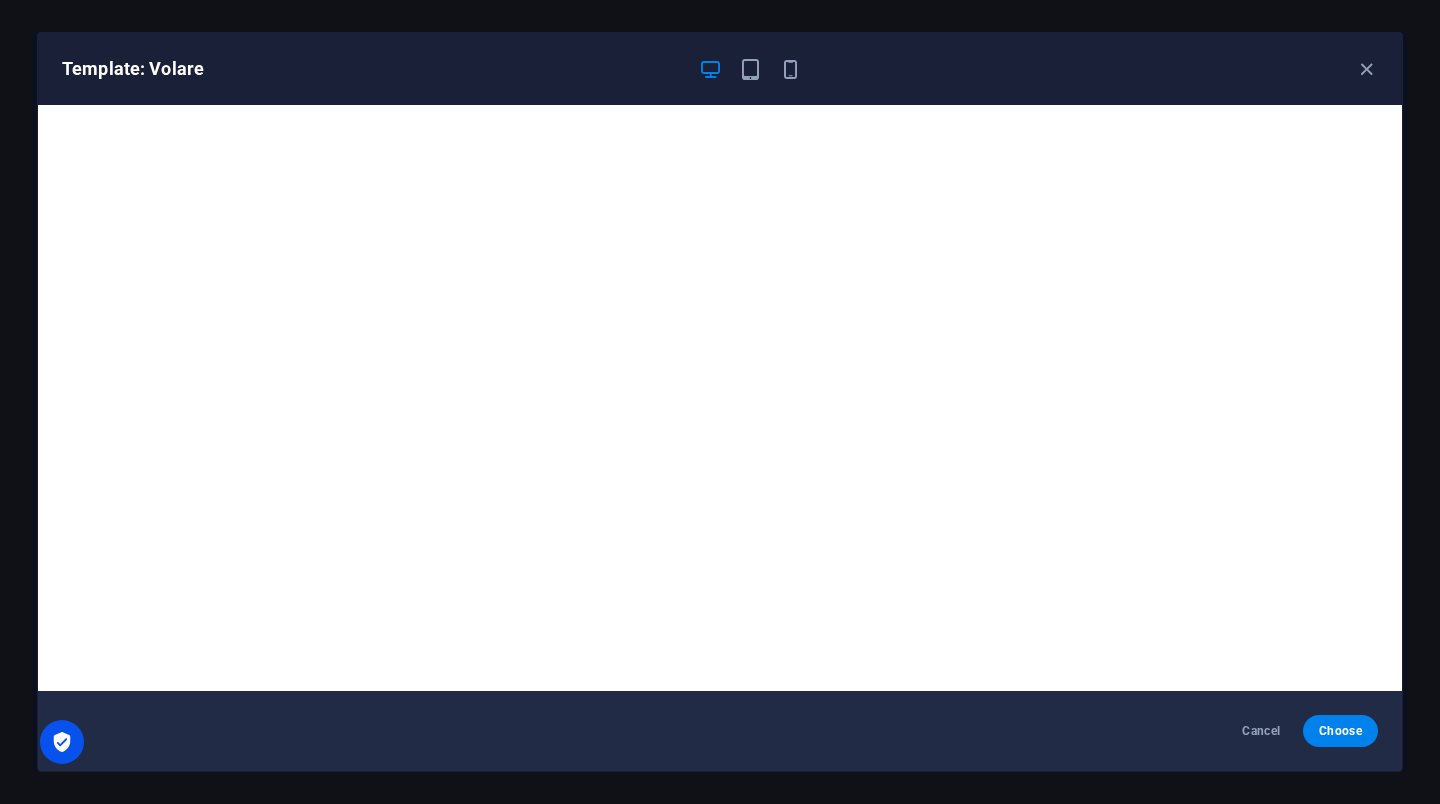 click at bounding box center (1366, 69) 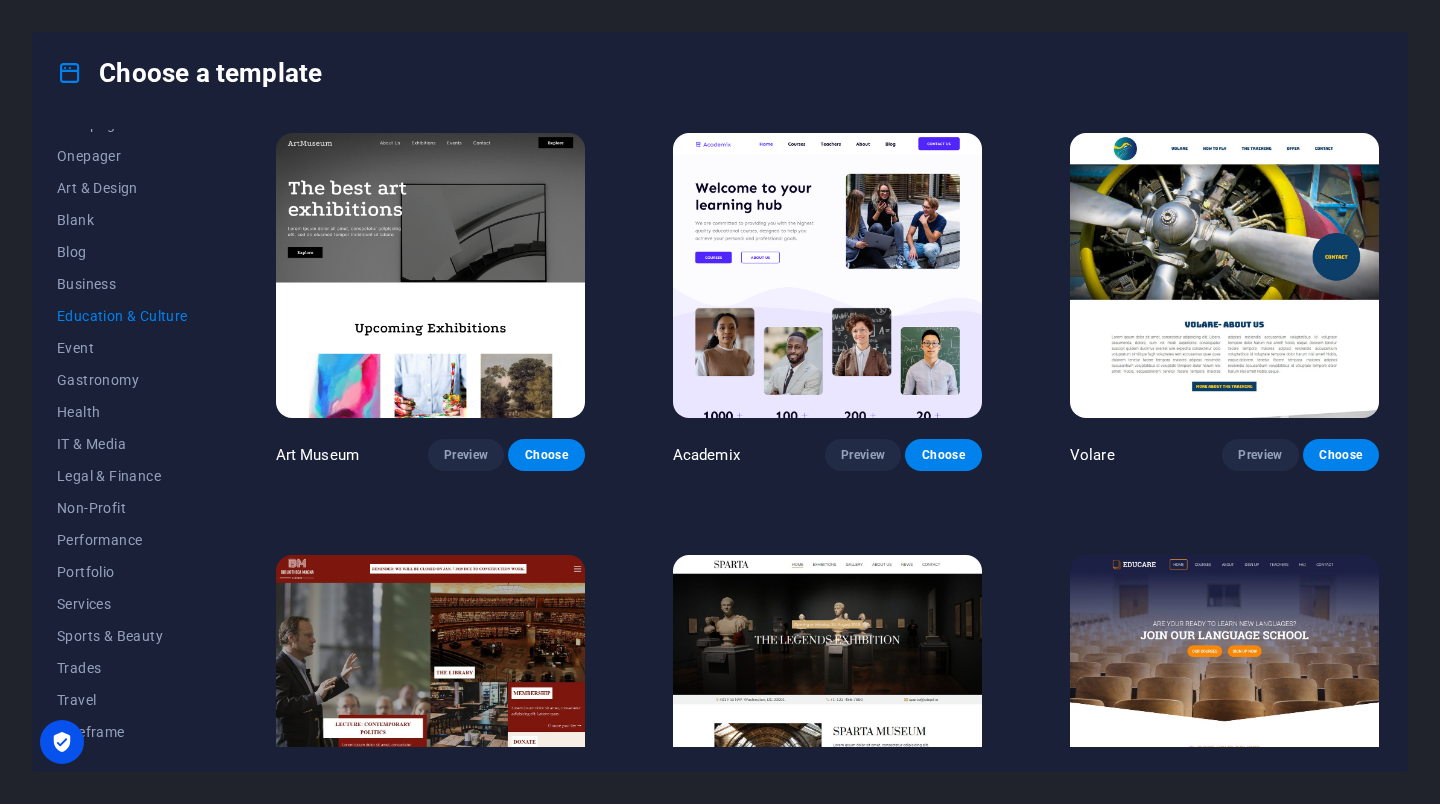 click at bounding box center (430, 275) 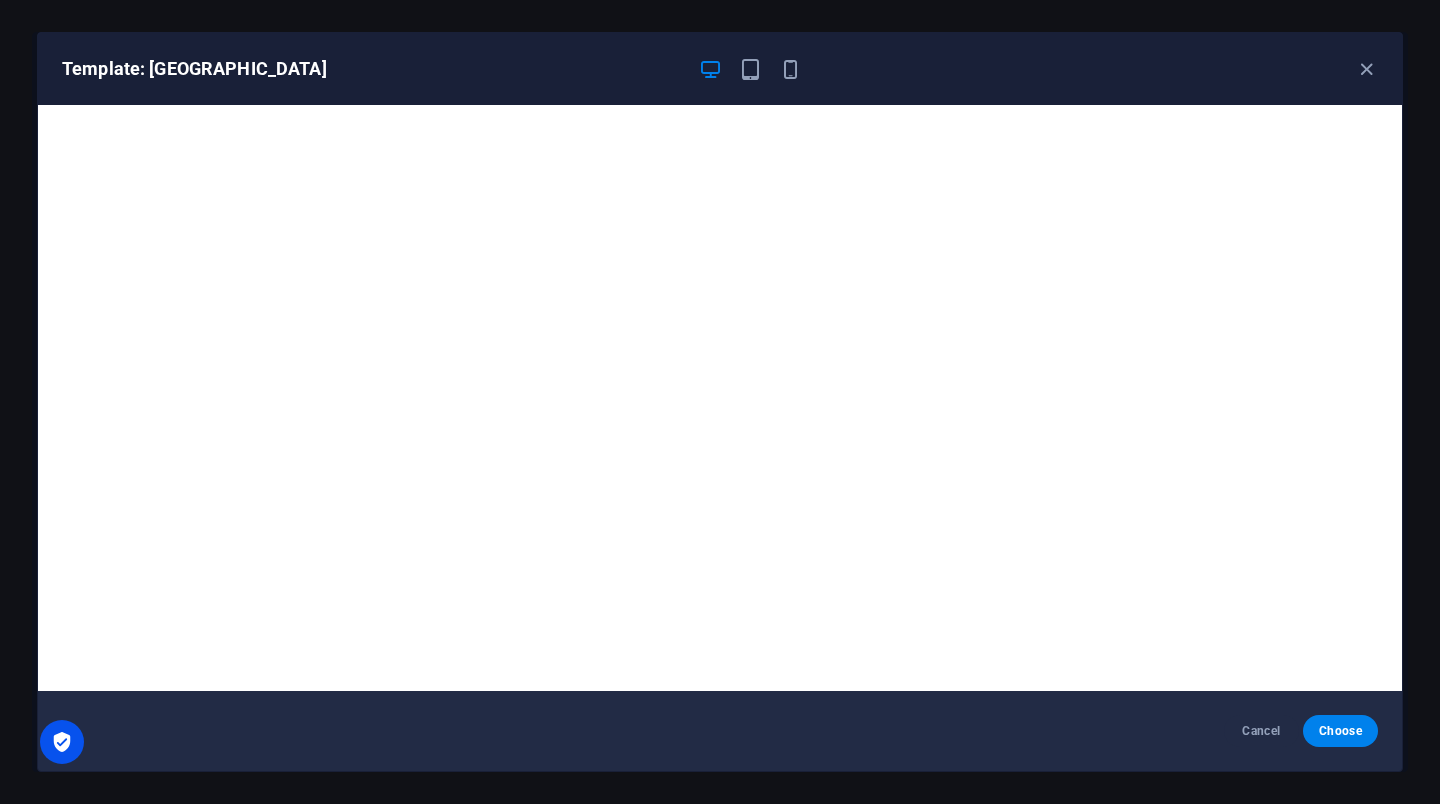 click at bounding box center [1366, 69] 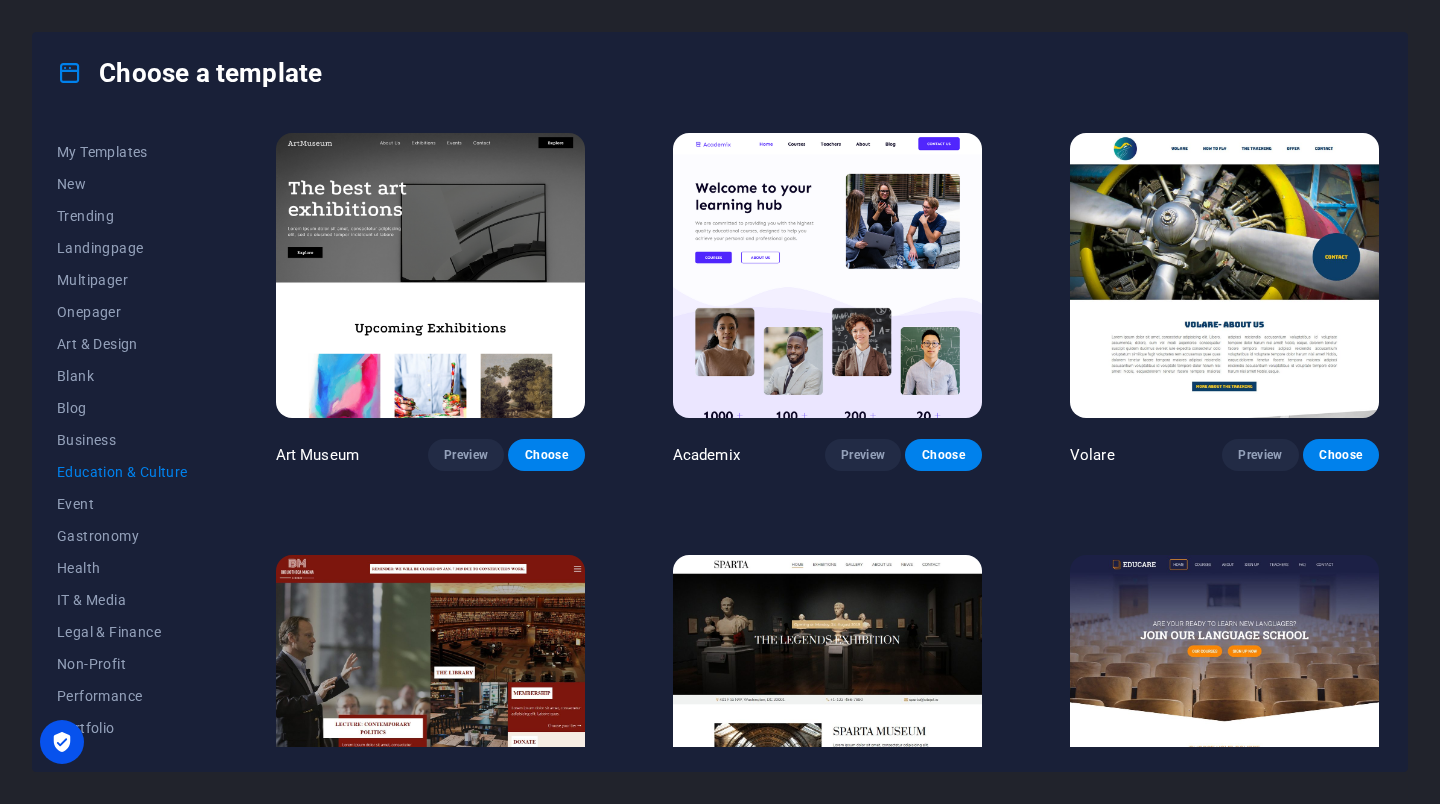 scroll, scrollTop: 0, scrollLeft: 0, axis: both 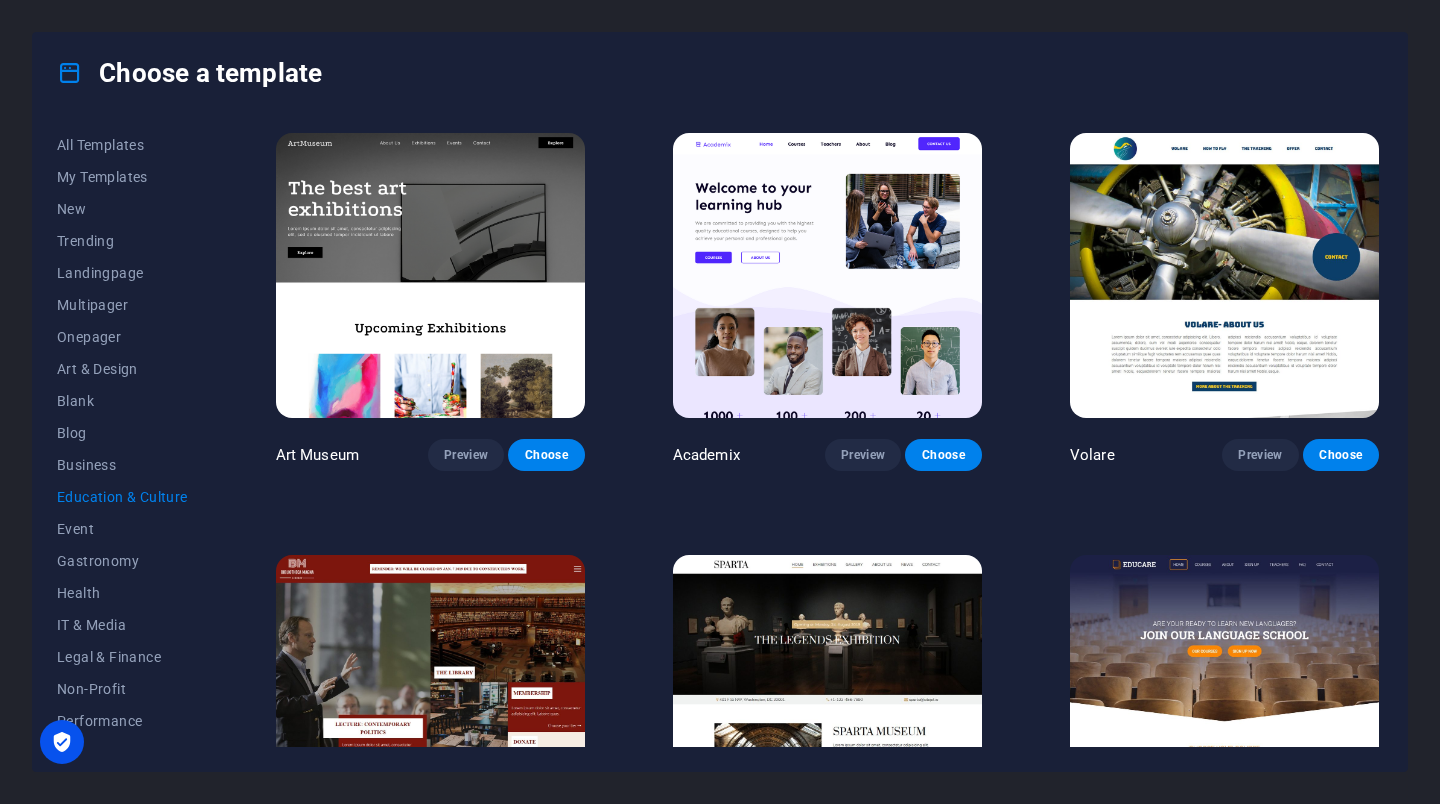 click on "New" at bounding box center [122, 209] 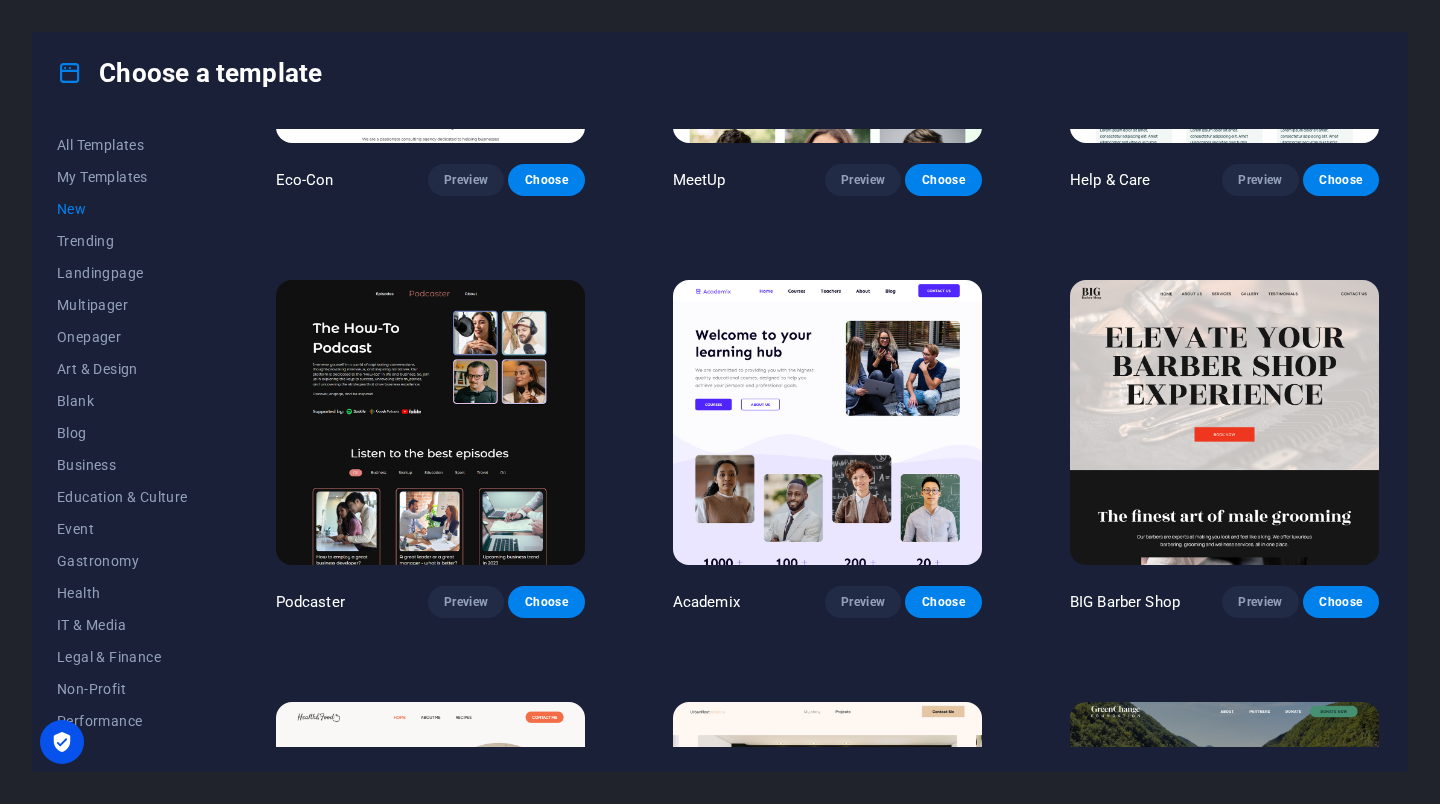 scroll, scrollTop: 1121, scrollLeft: 0, axis: vertical 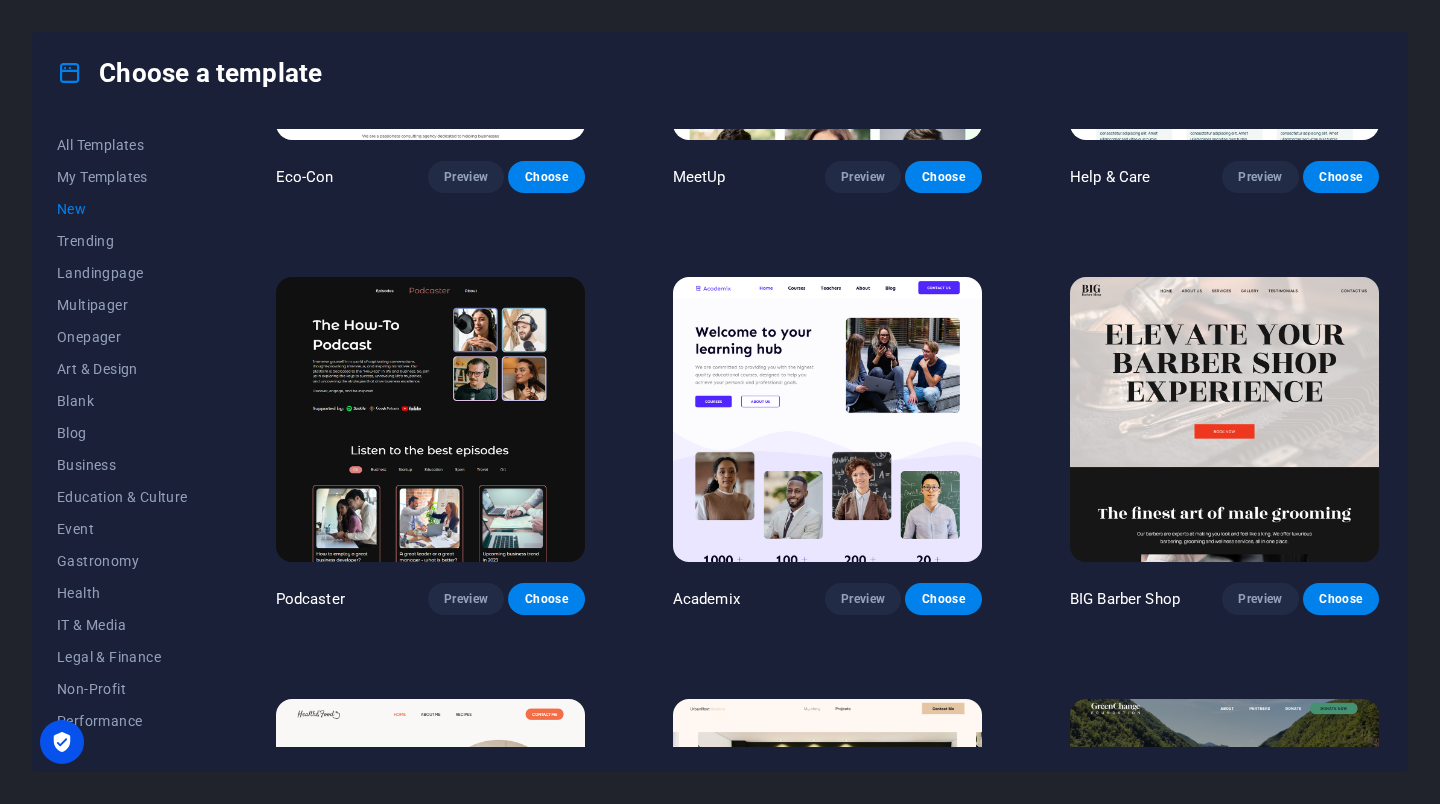 click on "Choose a template All Templates My Templates New Trending Landingpage Multipager Onepager Art & Design Blank Blog Business Education & Culture Event Gastronomy Health IT & Media Legal & Finance Non-Profit Performance Portfolio Services Sports & Beauty Trades Travel Wireframe Peoneera Preview Choose Art Museum Preview Choose Wonder Planner Preview Choose Transportable Preview Choose S&L Preview Choose WePaint Preview Choose Eco-Con Preview Choose MeetUp Preview Choose Help & Care Preview Choose Podcaster Preview Choose Academix Preview Choose BIG Barber Shop Preview Choose Health & Food Preview Choose UrbanNest Interiors Preview Choose Green Change Preview Choose The Beauty Temple Preview Choose WeTrain Preview Choose" at bounding box center (720, 402) 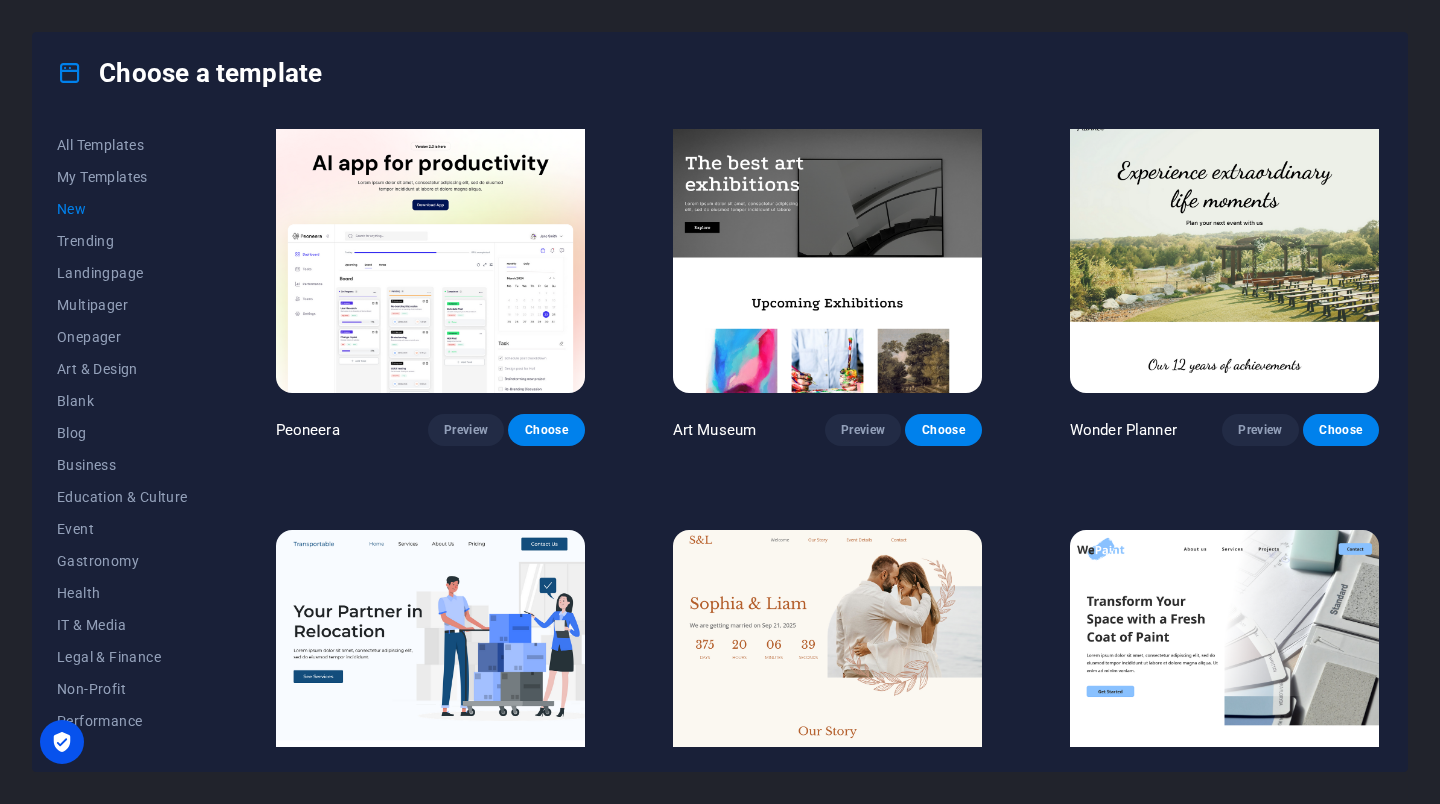 scroll, scrollTop: 0, scrollLeft: 0, axis: both 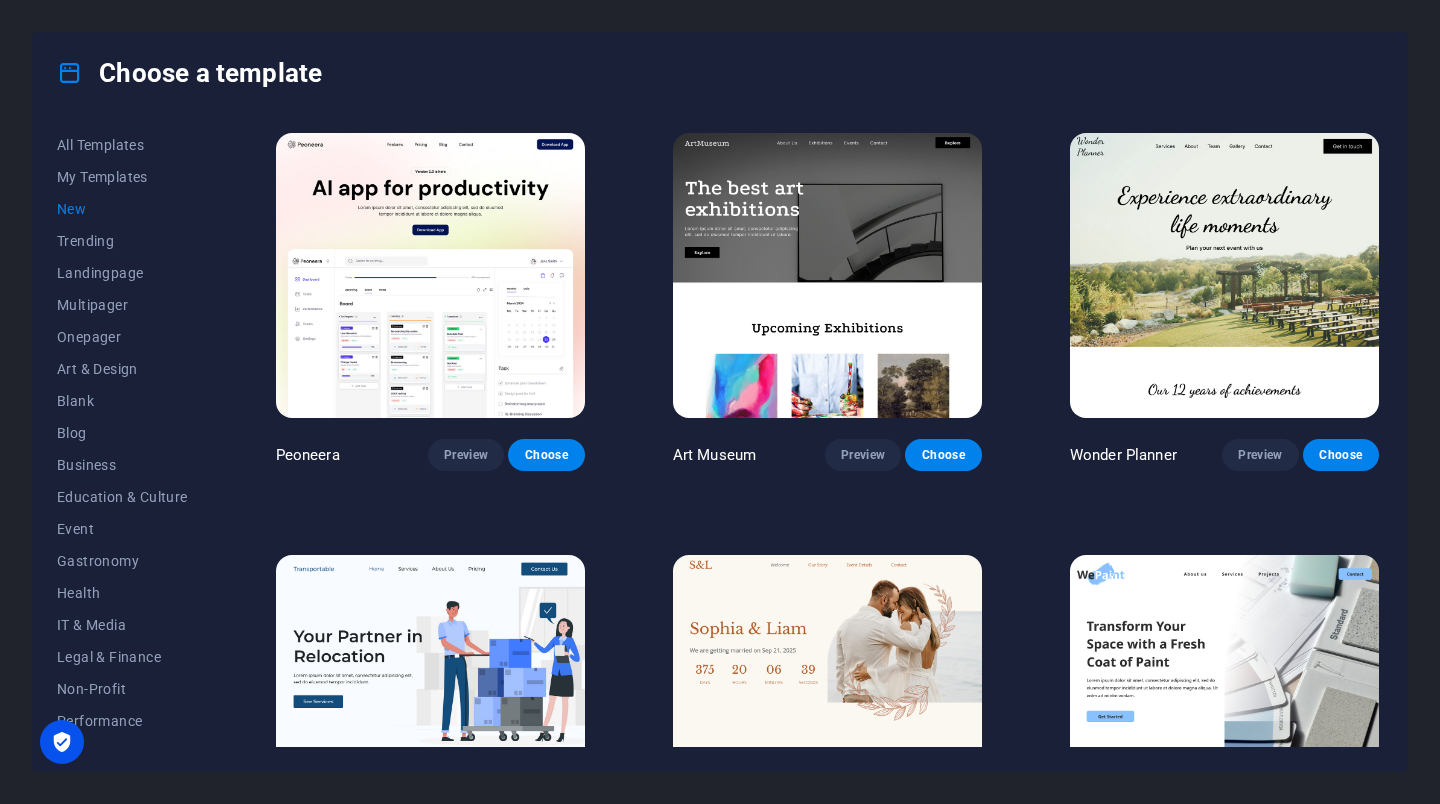 click on "Trending" at bounding box center (122, 241) 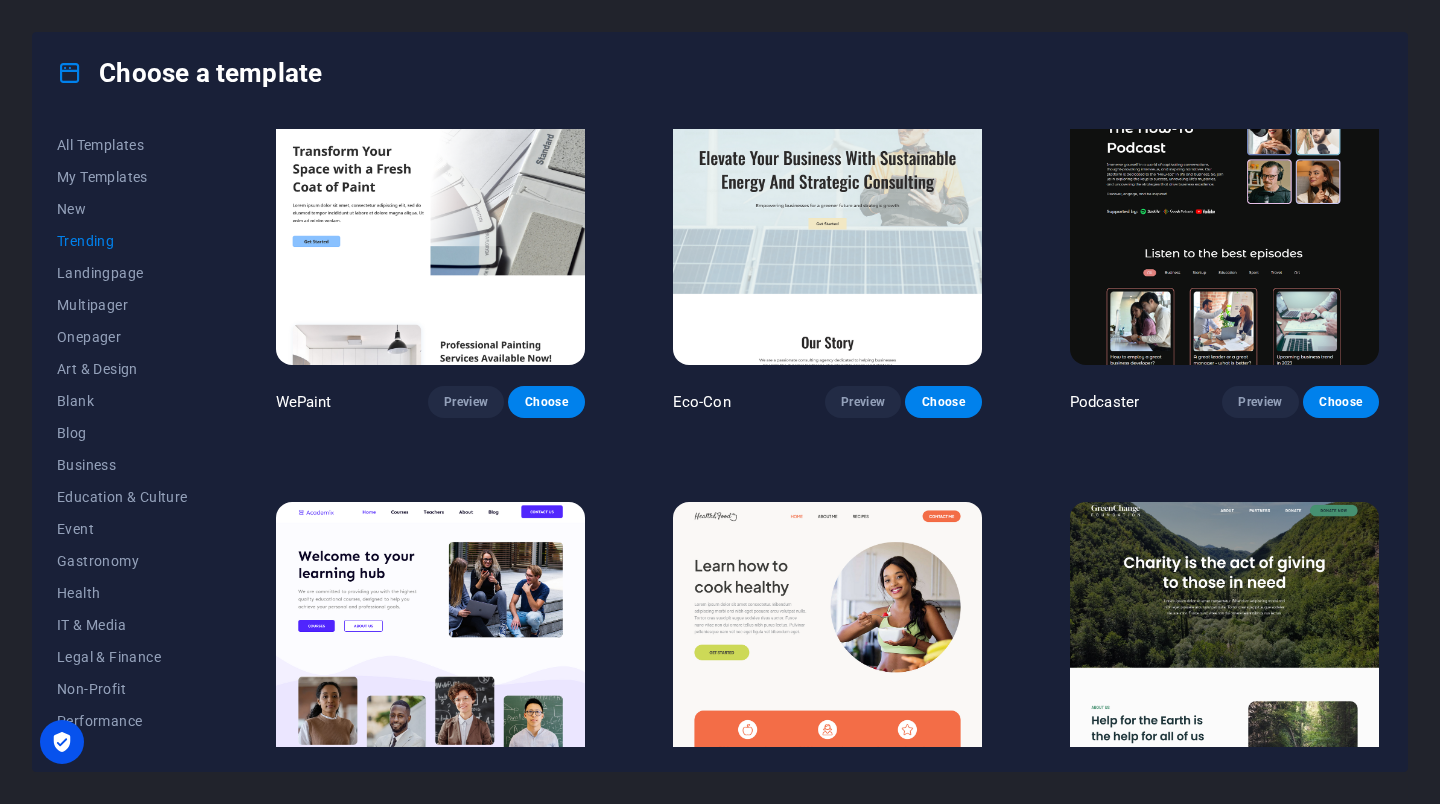 scroll, scrollTop: 474, scrollLeft: 0, axis: vertical 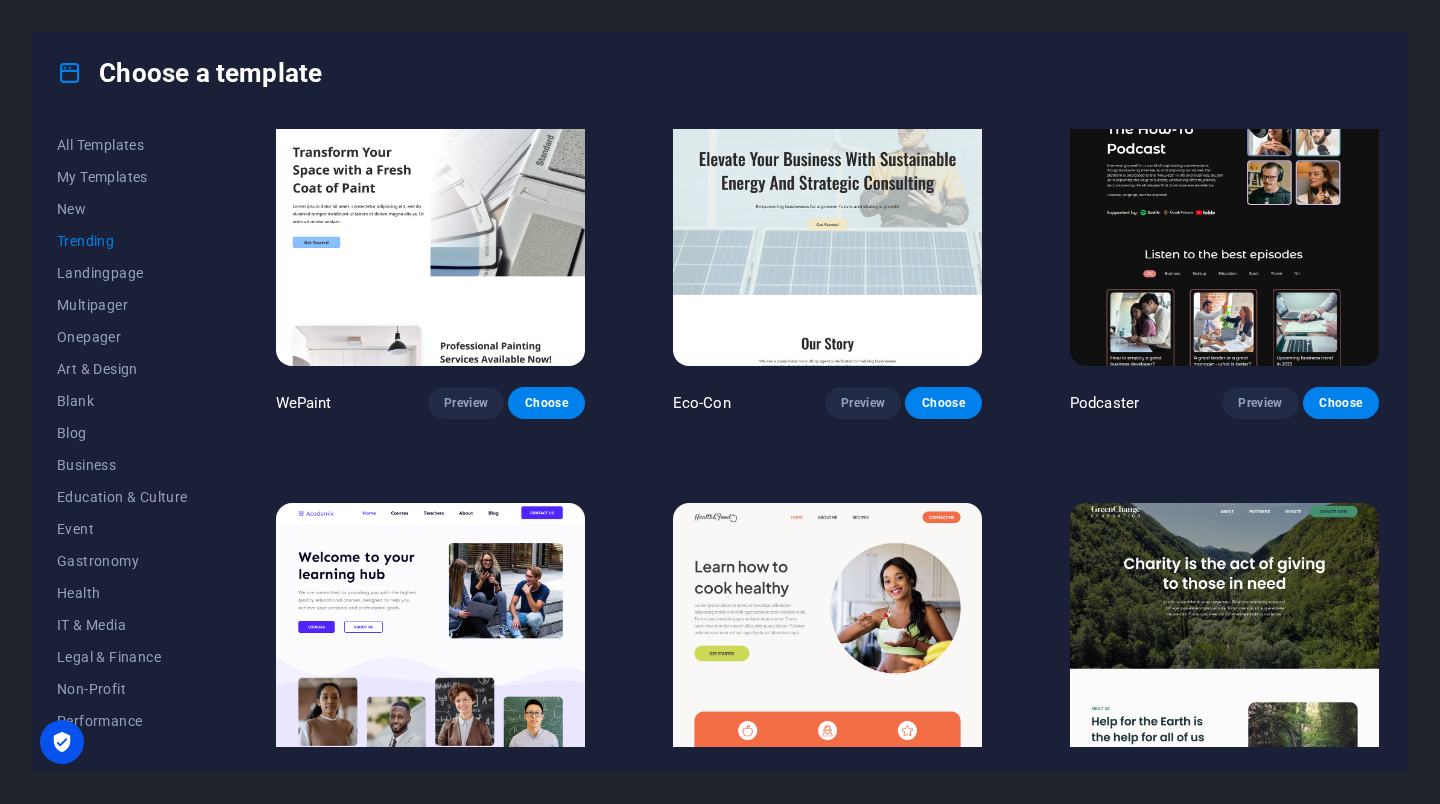 click on "Wonder Planner Preview Choose Transportable Preview Choose S&L Preview Choose WePaint Preview Choose Eco-Con Preview Choose Podcaster Preview Choose Academix Preview Choose Health & Food Preview Choose Green Change Preview Choose WeTrain Preview Choose Gadgets Preview Choose TechUp Preview Choose Genius Preview Choose The Domain Preview Choose Coming Soon Preview Choose Blank Preview Choose" at bounding box center (827, 880) 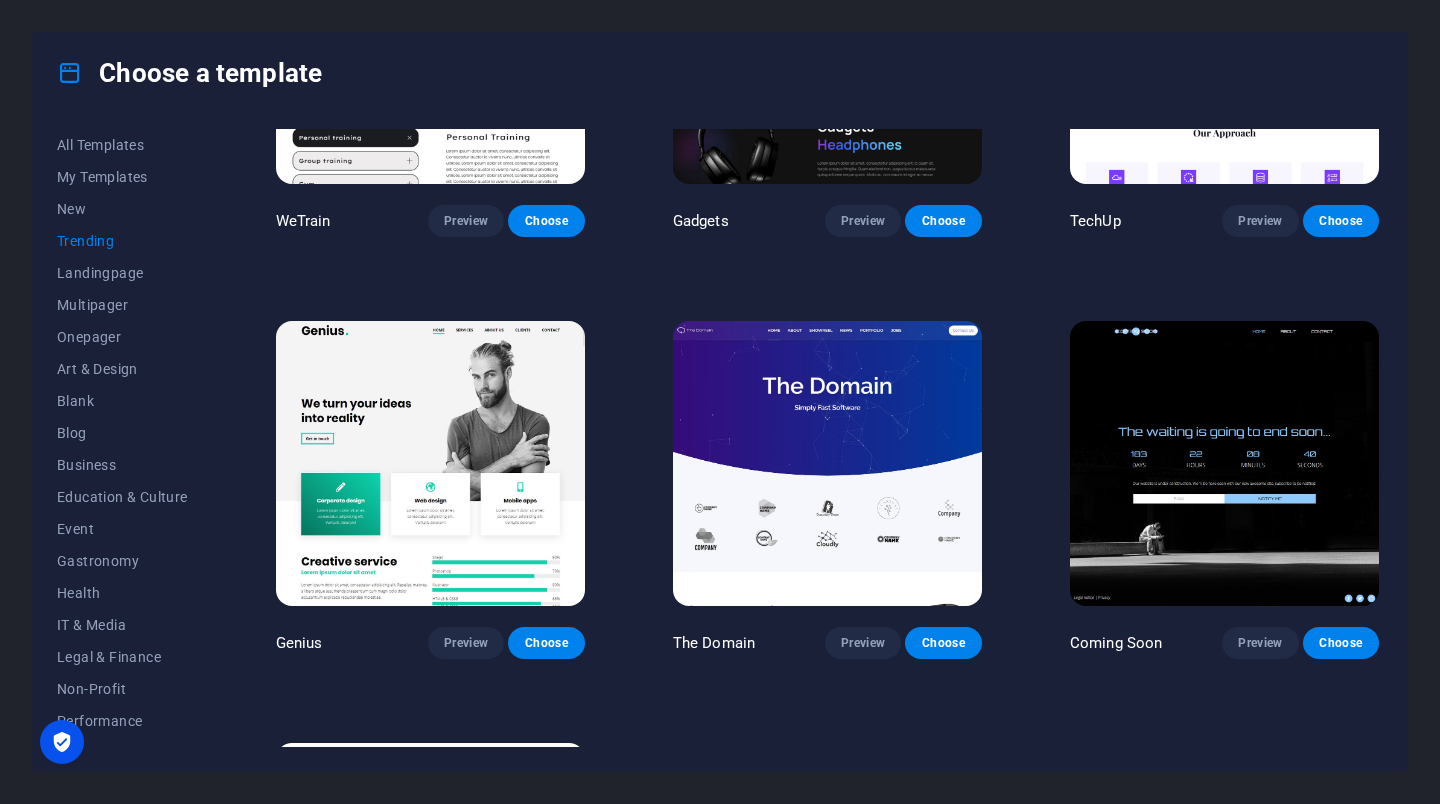scroll, scrollTop: 1499, scrollLeft: 0, axis: vertical 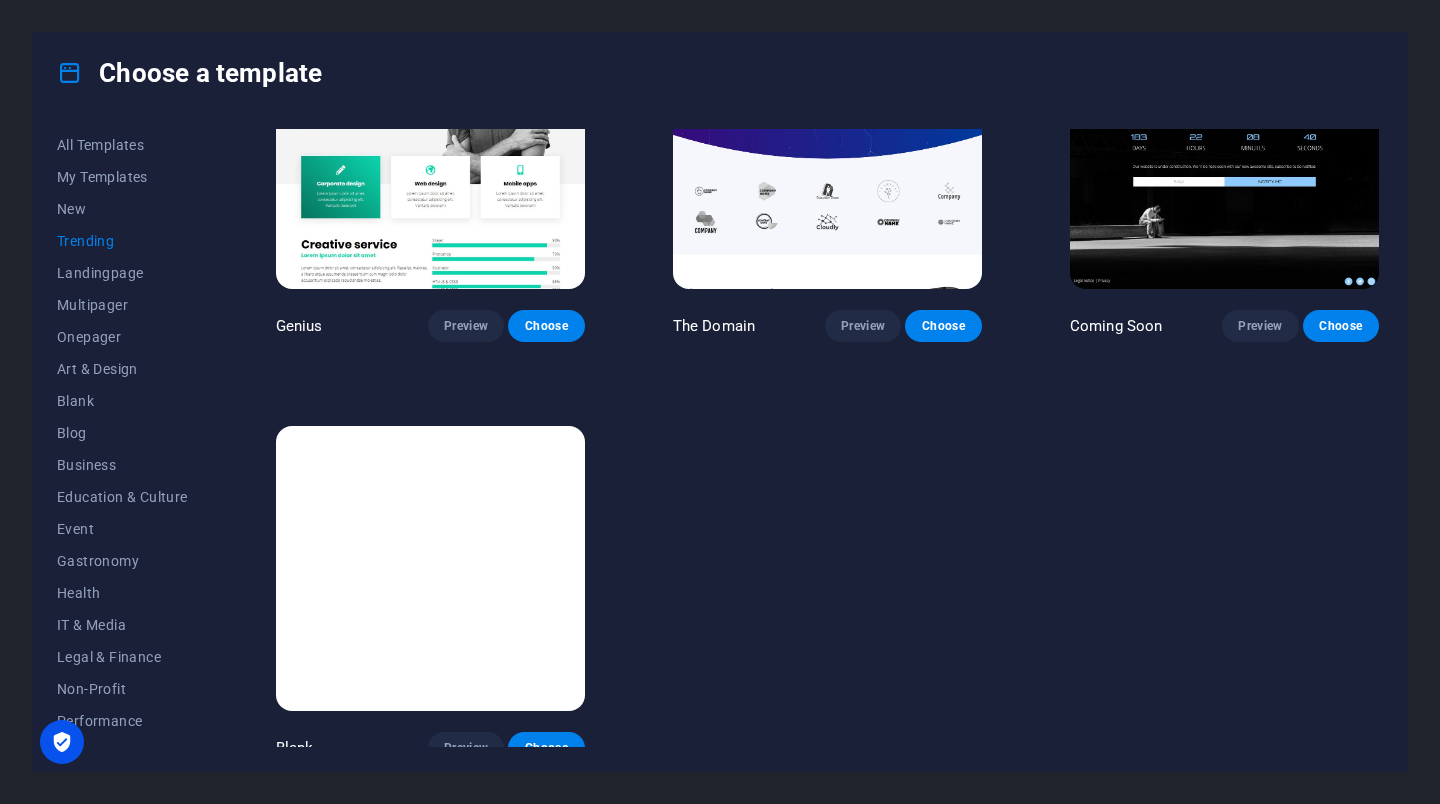 click on "Landingpage" at bounding box center [122, 273] 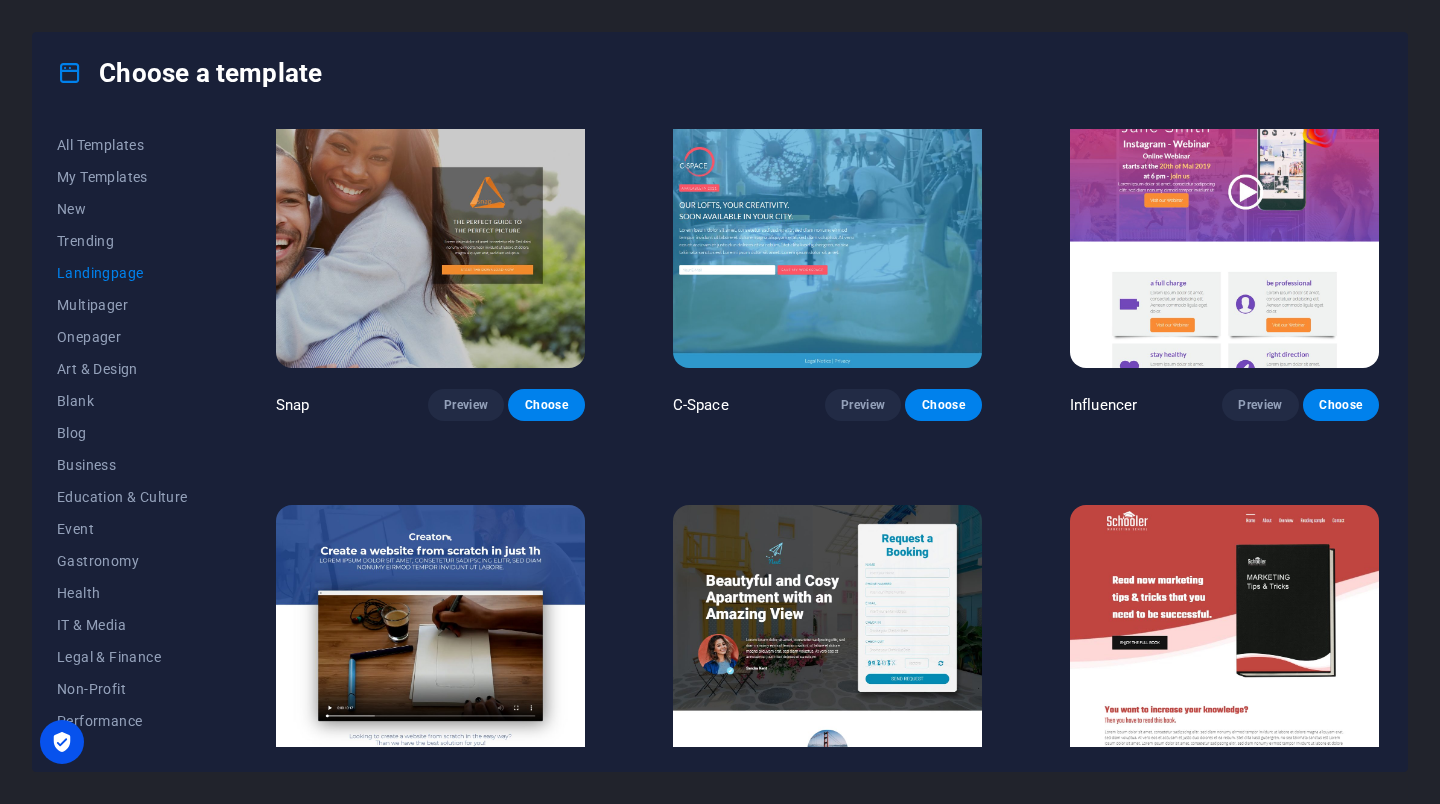 scroll, scrollTop: 1732, scrollLeft: 0, axis: vertical 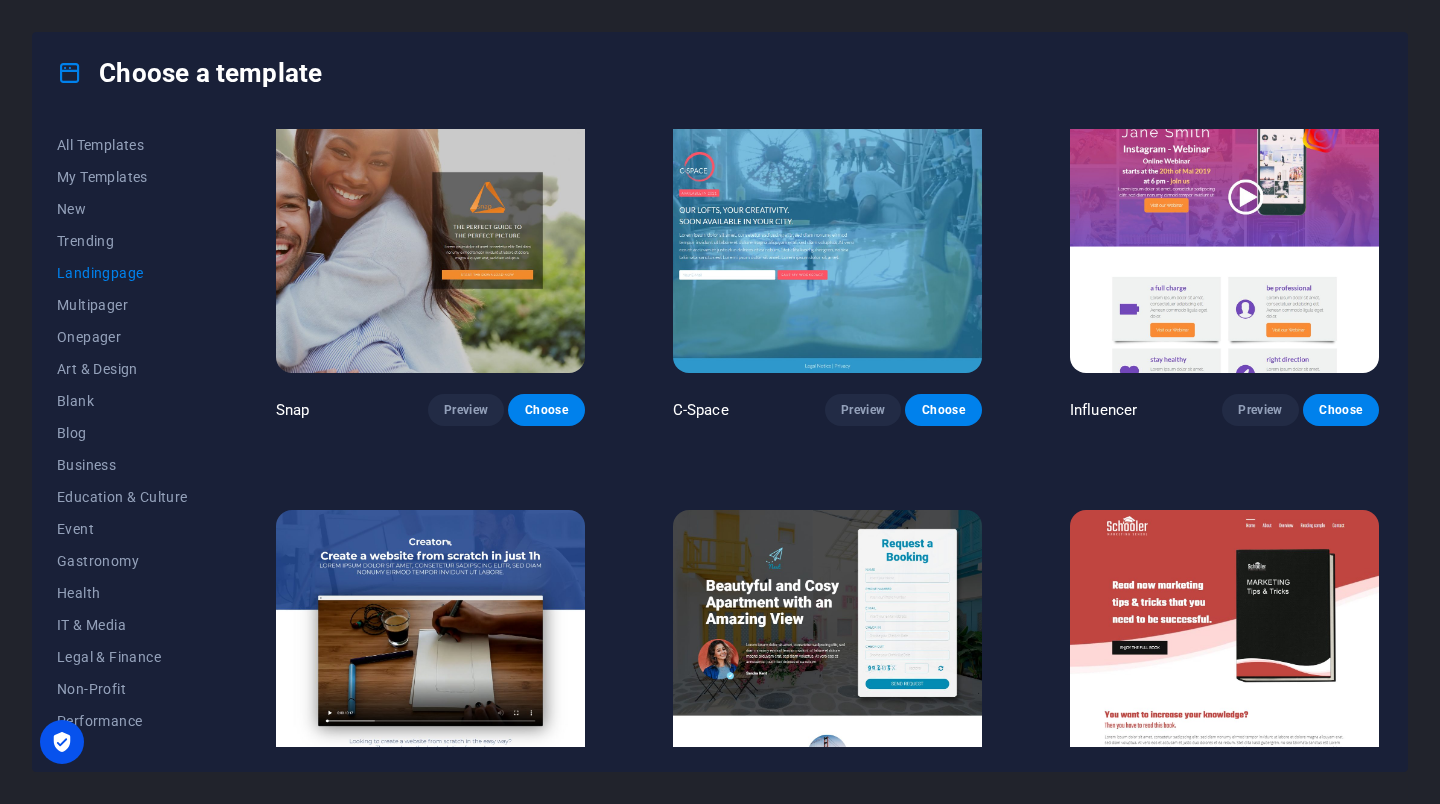 click on "Multipager" at bounding box center (122, 305) 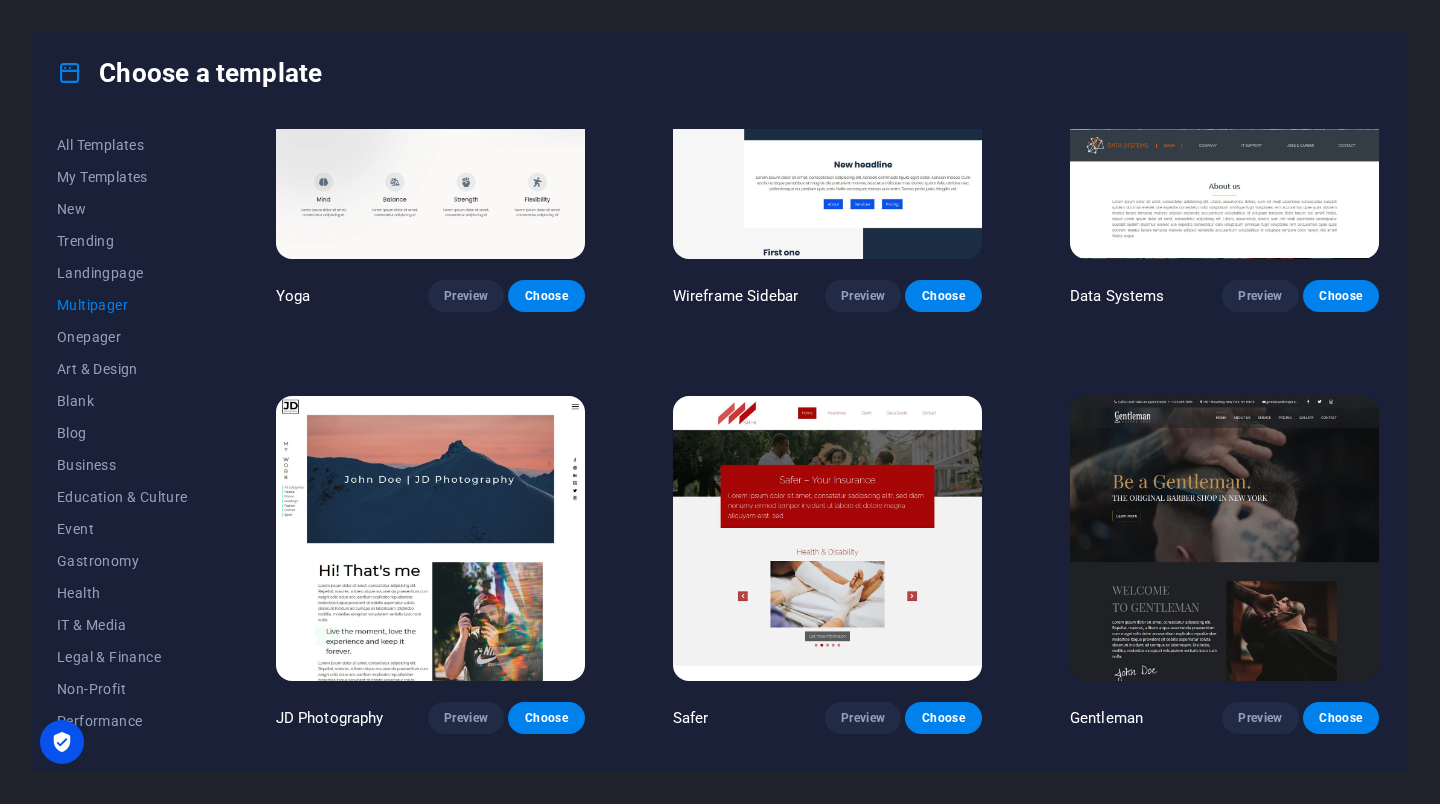 scroll, scrollTop: 3956, scrollLeft: 0, axis: vertical 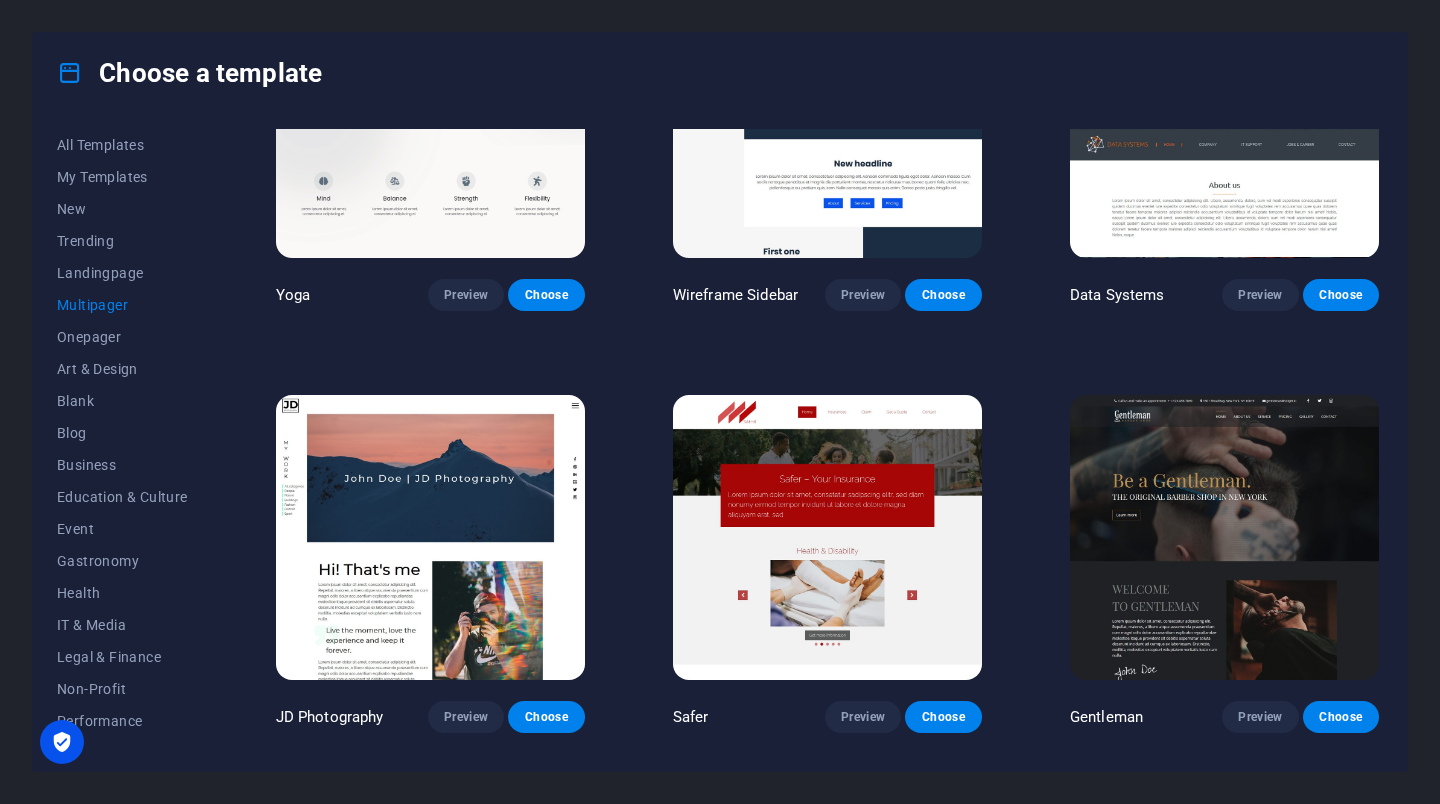 click at bounding box center [430, 537] 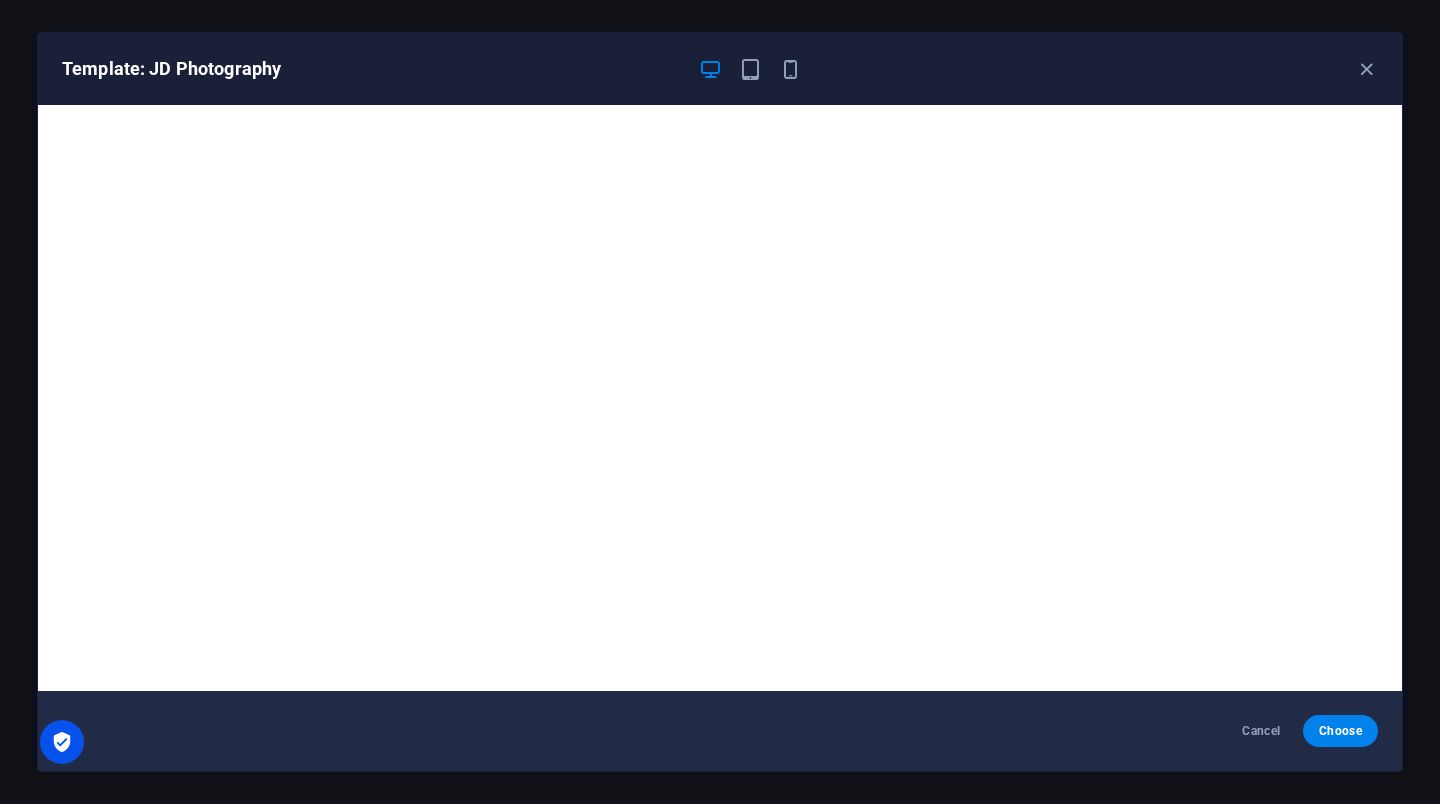 click at bounding box center [1366, 69] 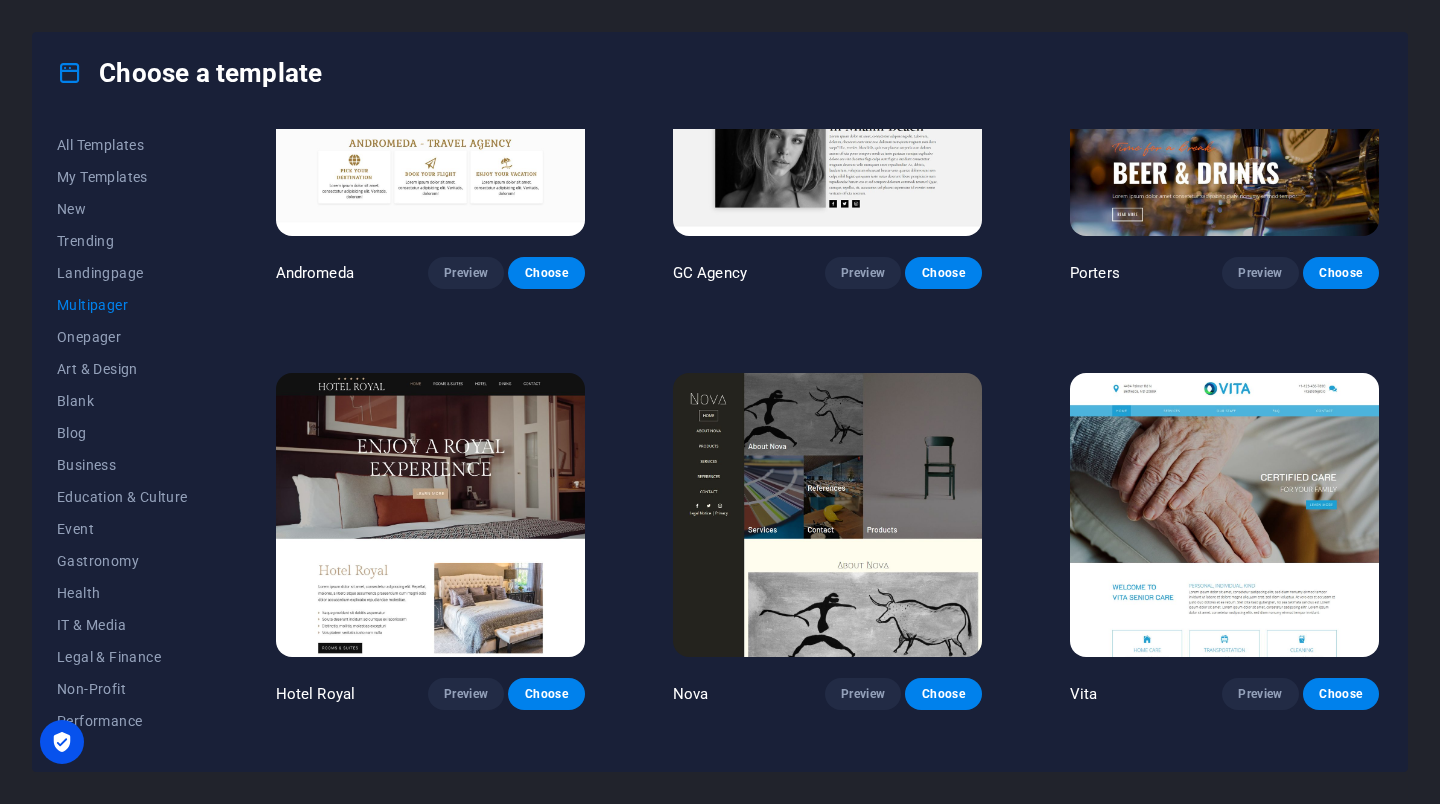 scroll, scrollTop: 7364, scrollLeft: 0, axis: vertical 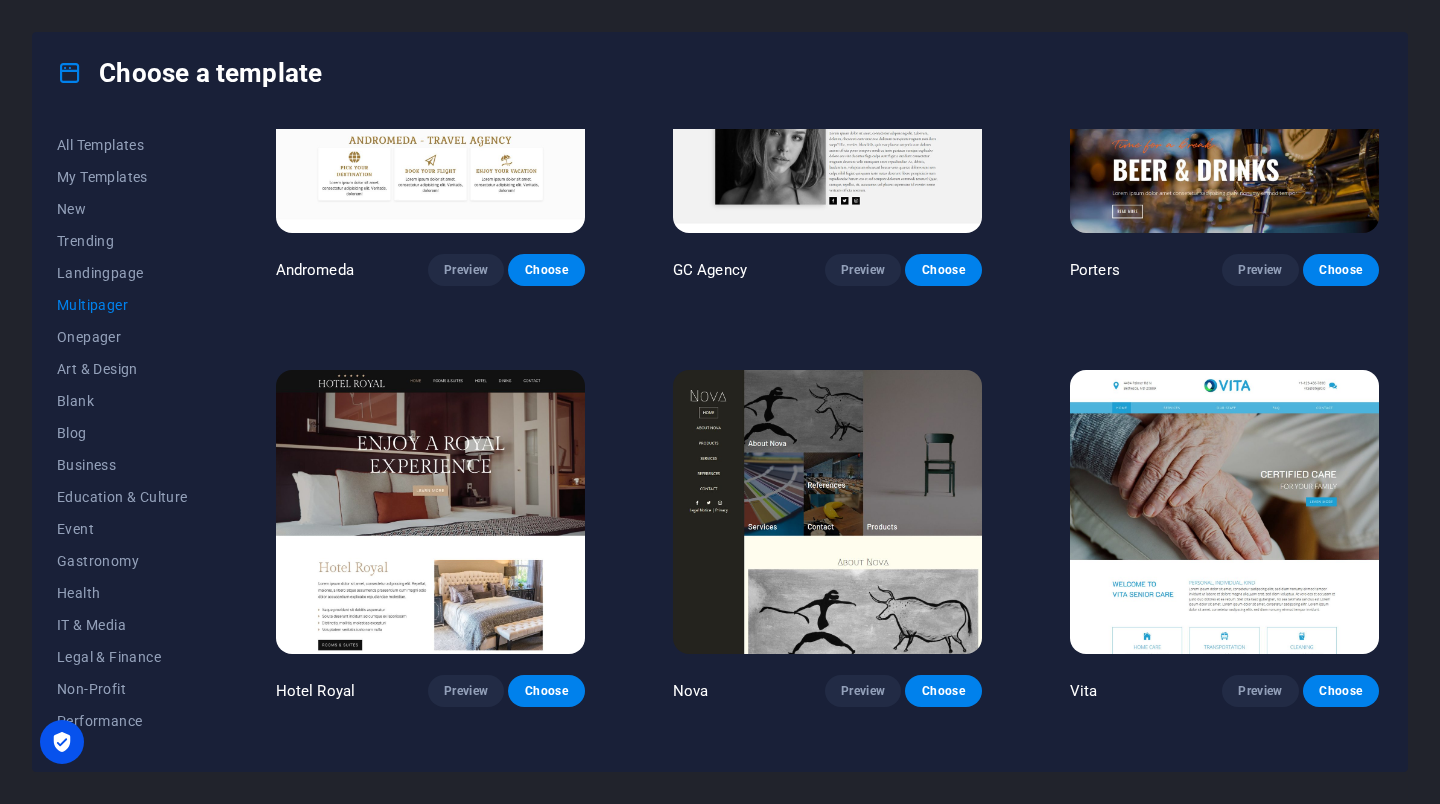 click at bounding box center [827, 512] 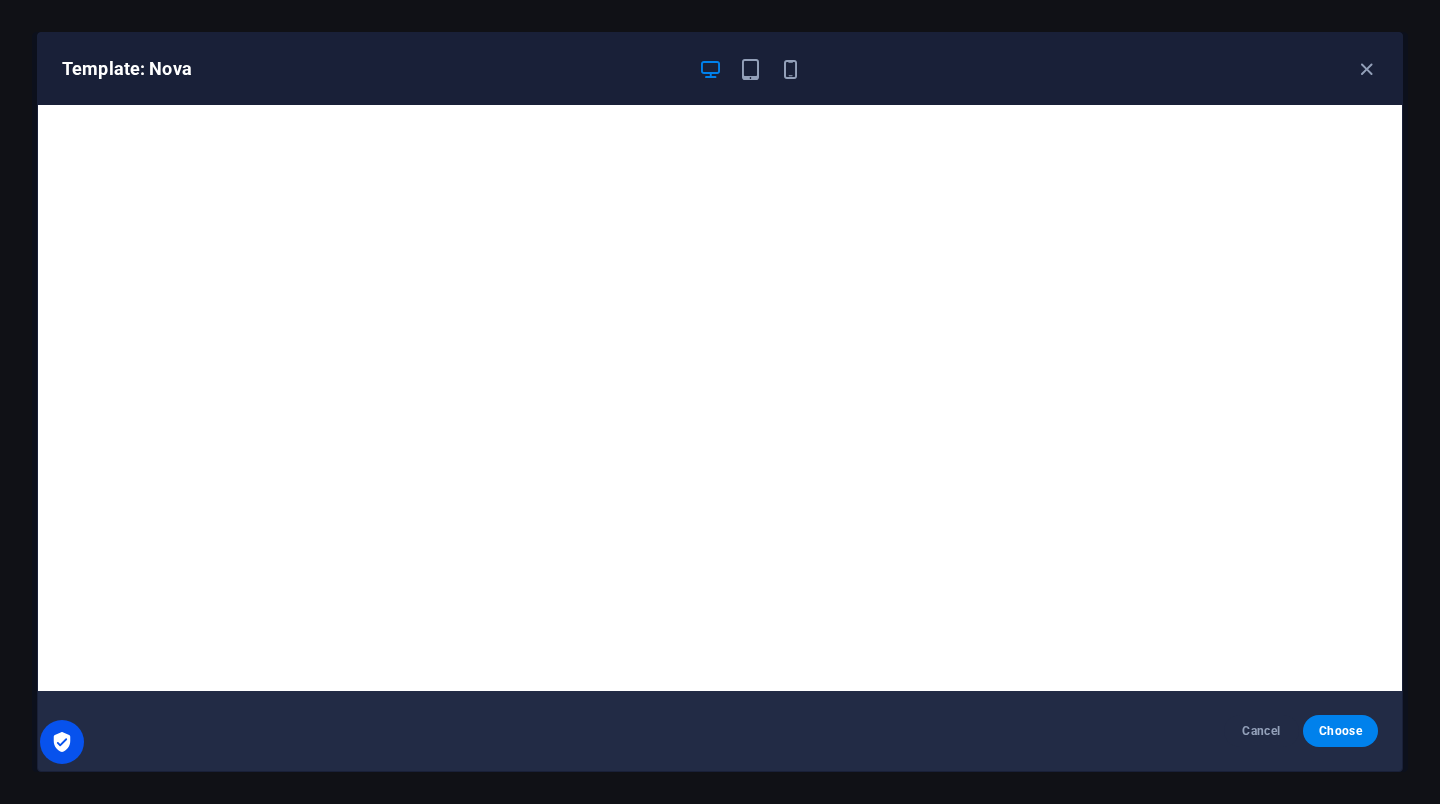 click on "Cancel Choose" at bounding box center (720, 731) 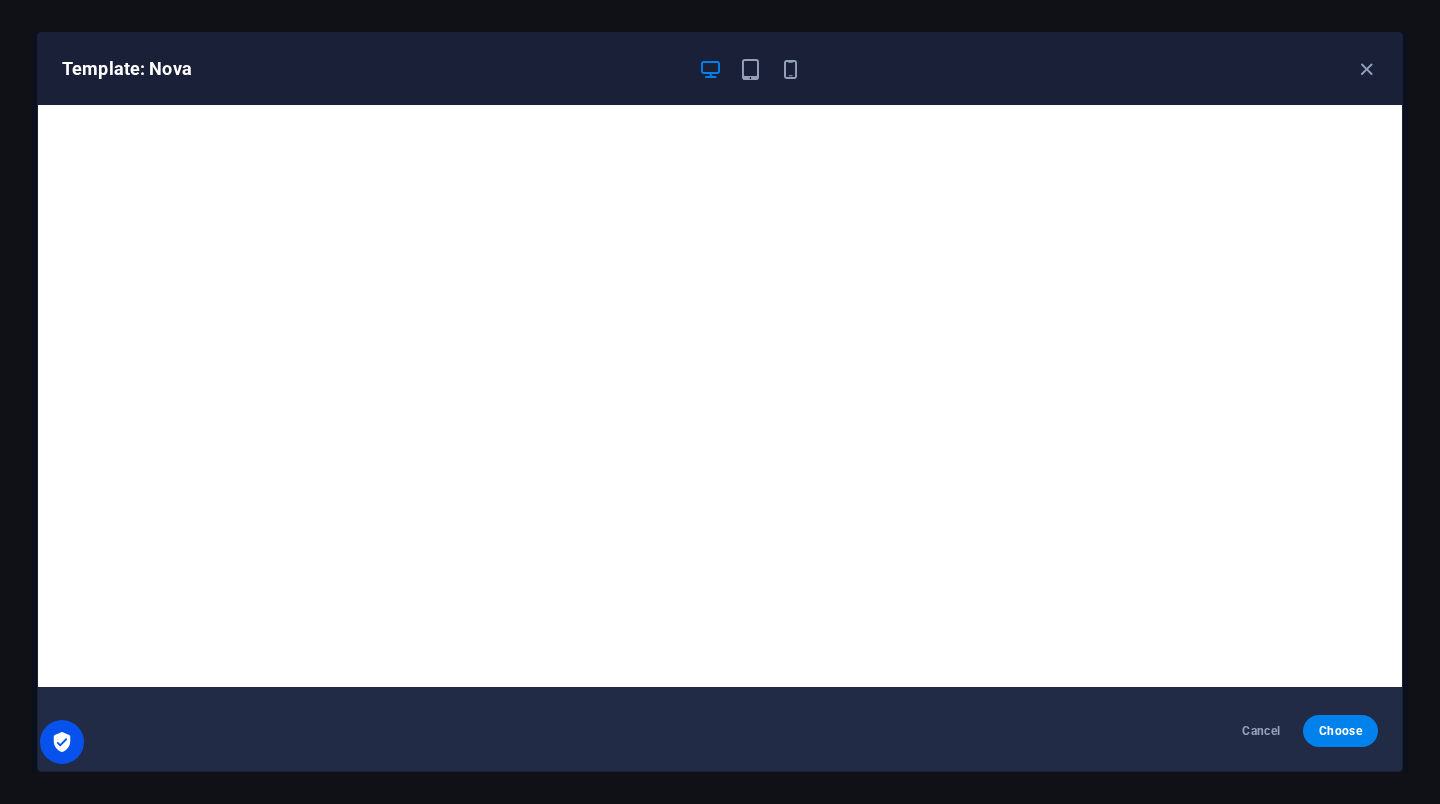 click at bounding box center (750, 69) 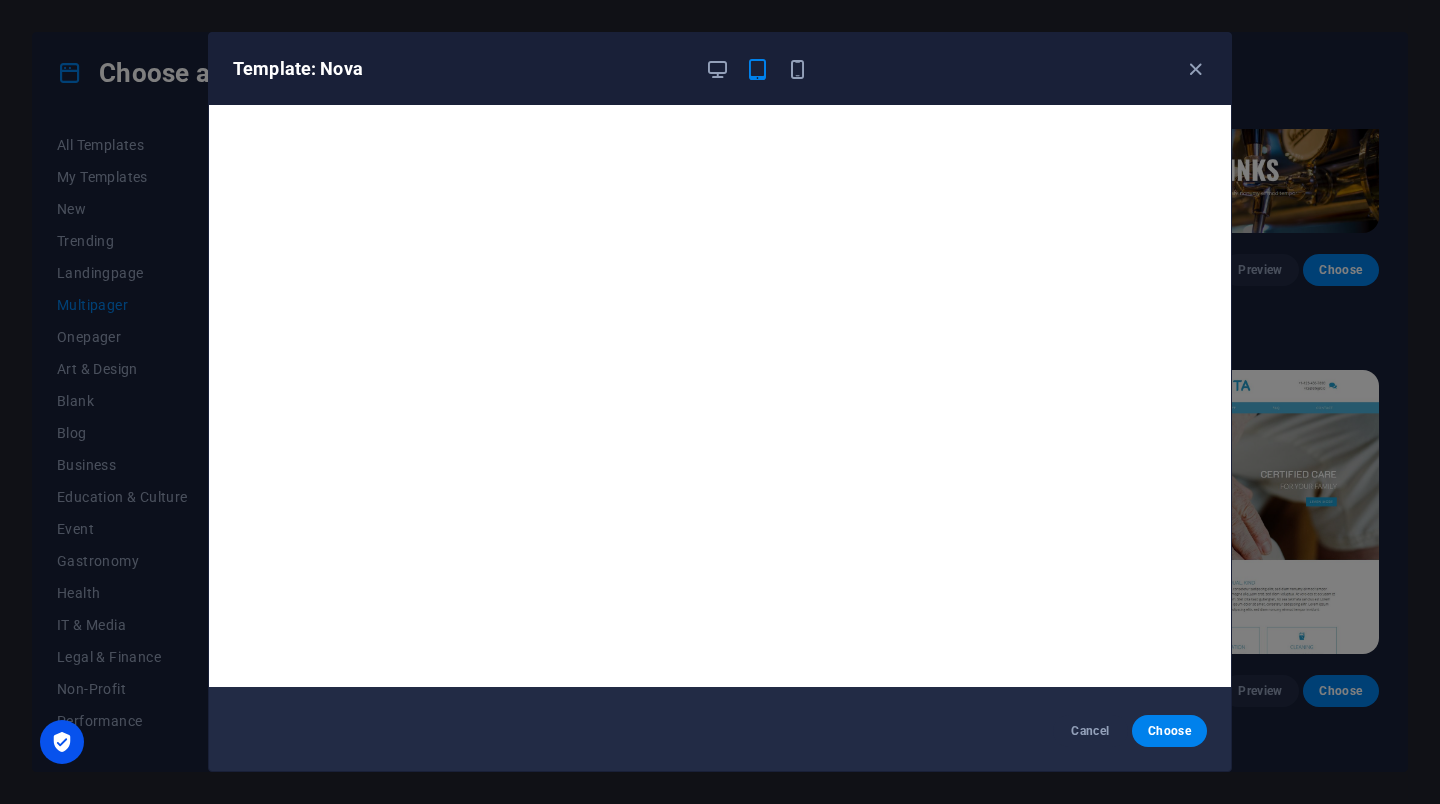 click at bounding box center (797, 69) 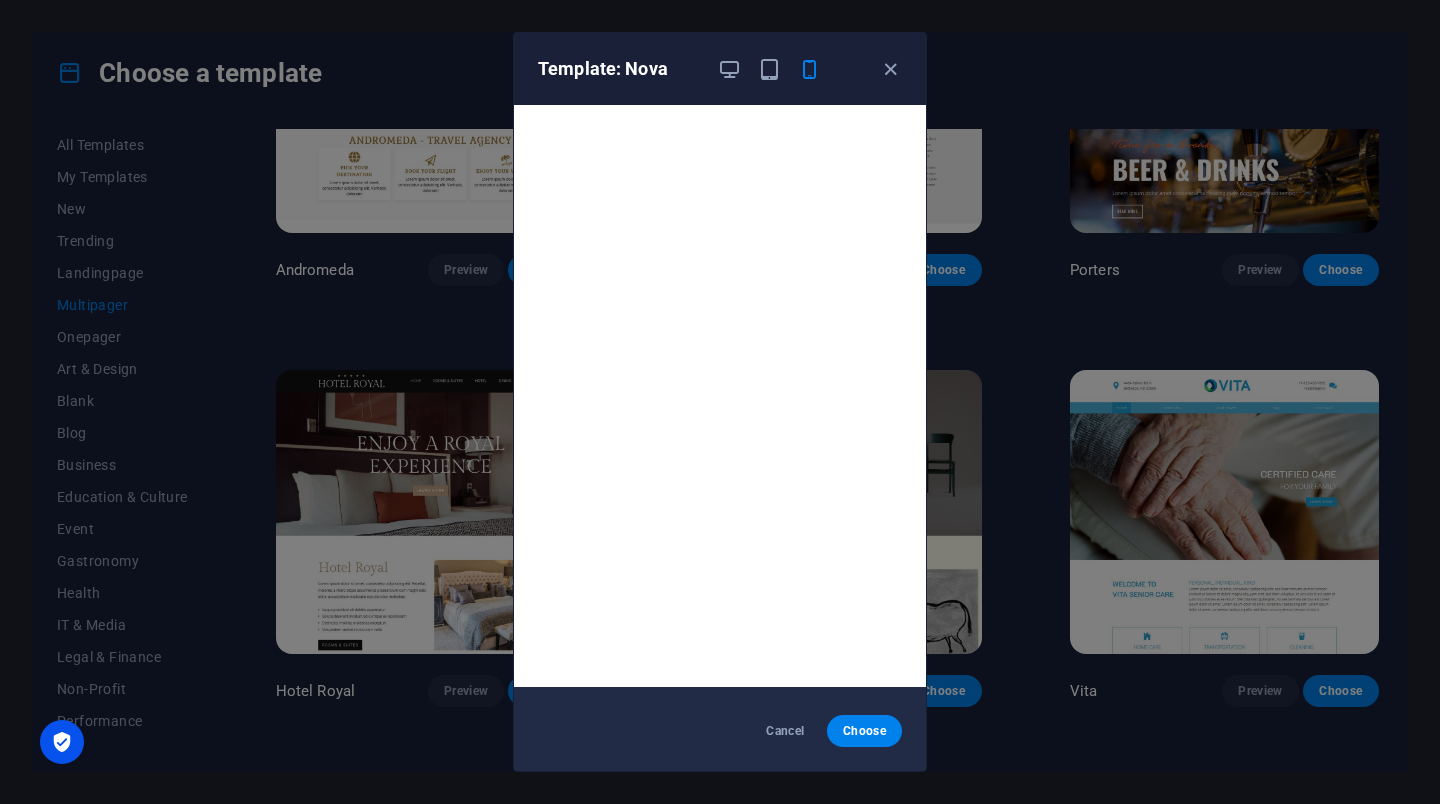 click at bounding box center [729, 69] 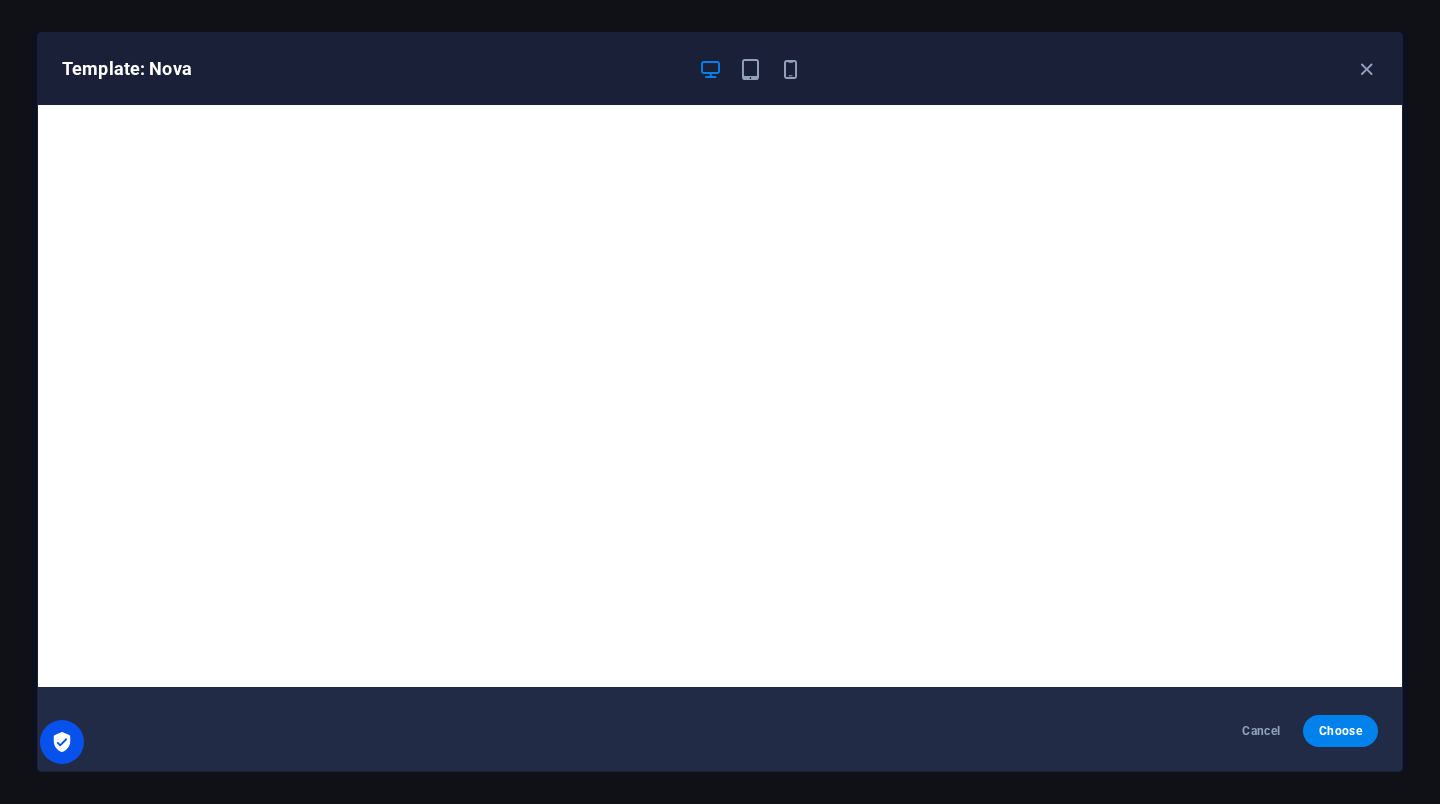 click at bounding box center [1366, 69] 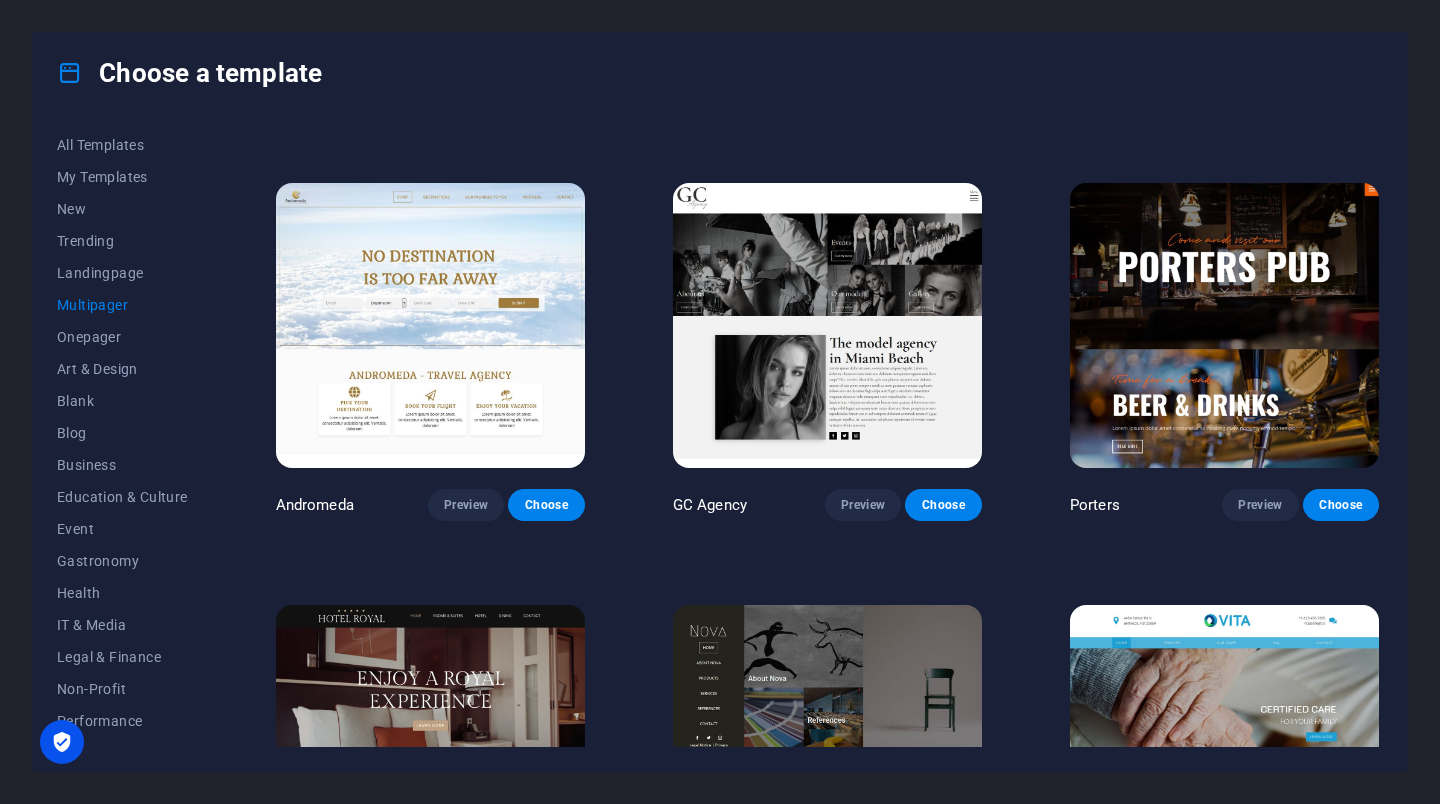 scroll, scrollTop: 7127, scrollLeft: 0, axis: vertical 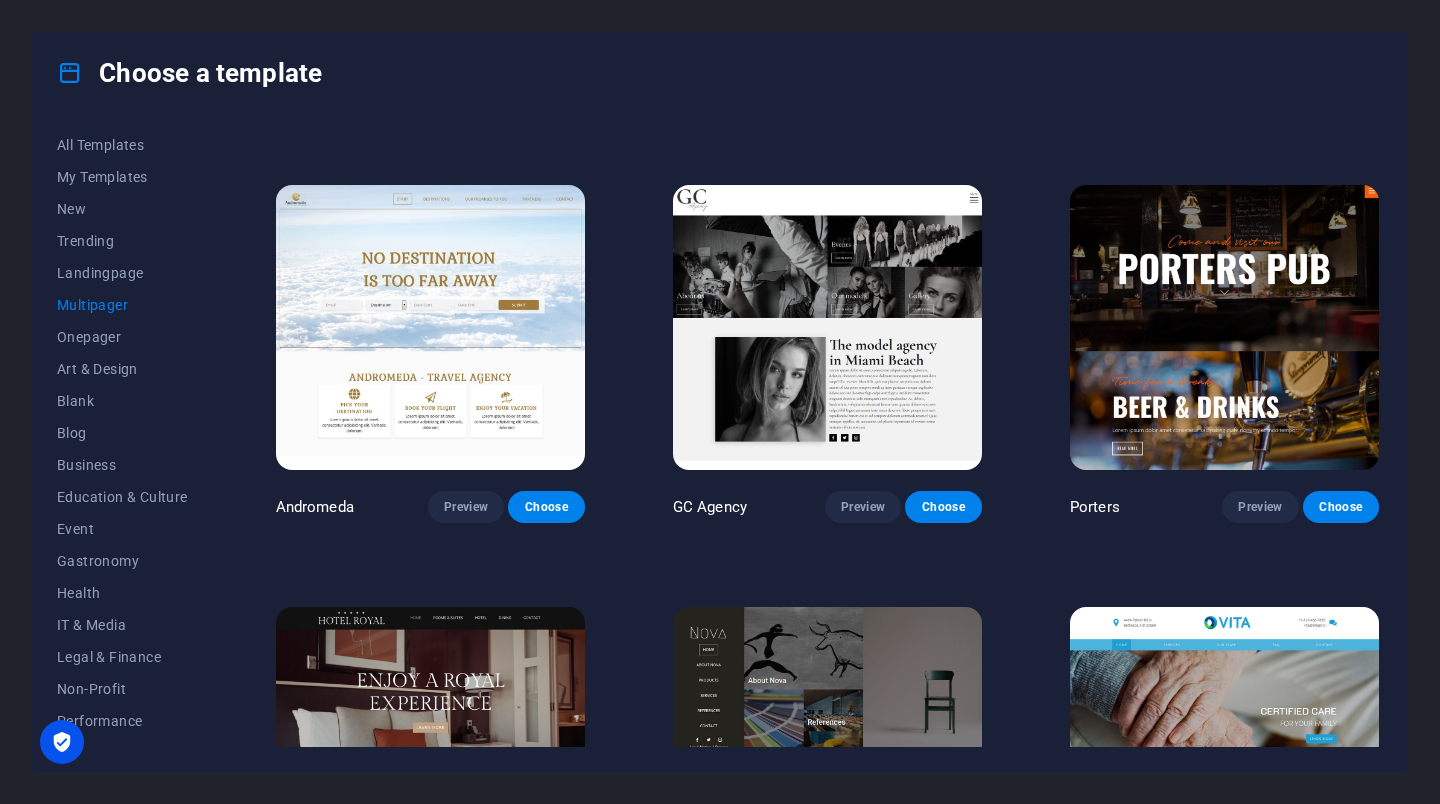 click at bounding box center (827, 749) 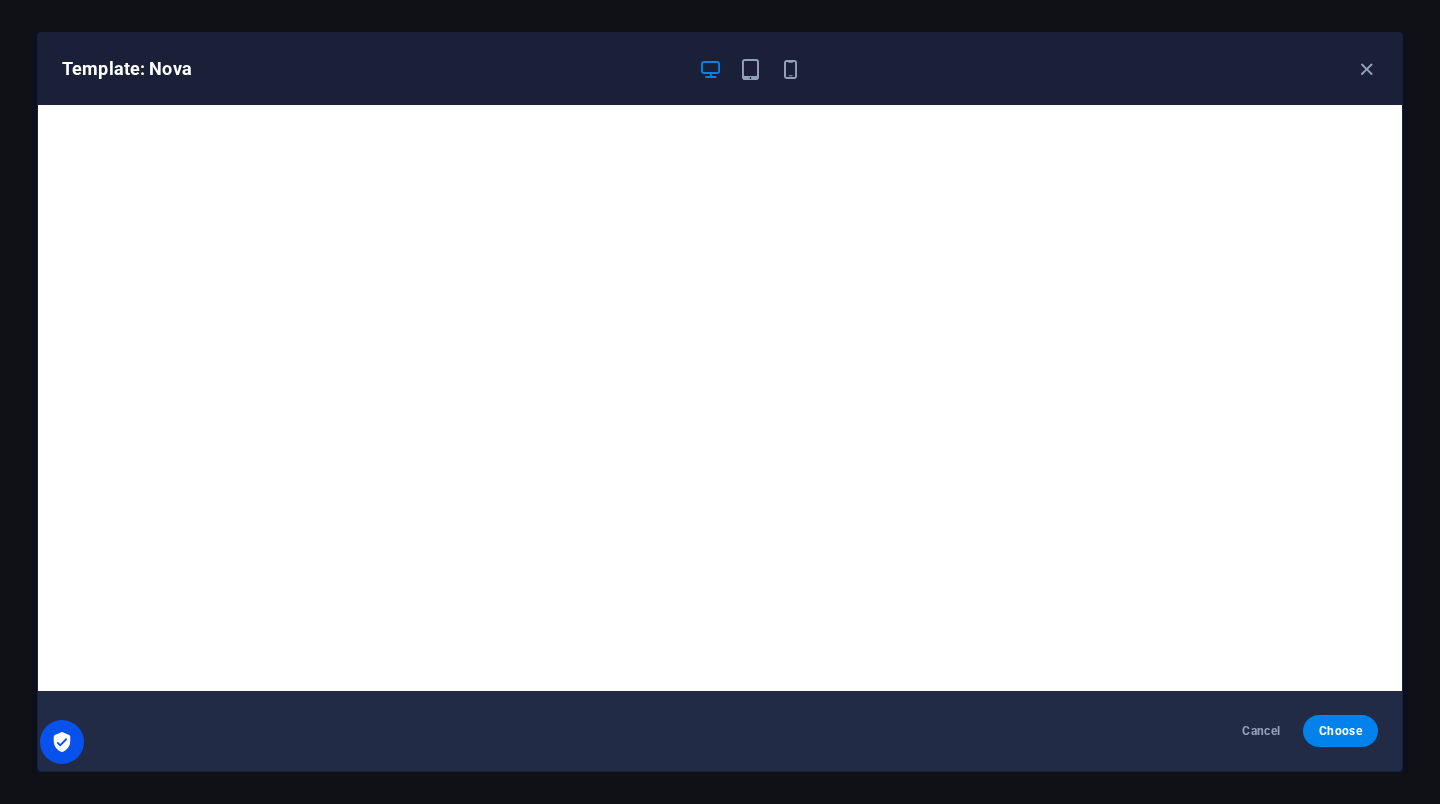 click on "Choose" at bounding box center (1340, 731) 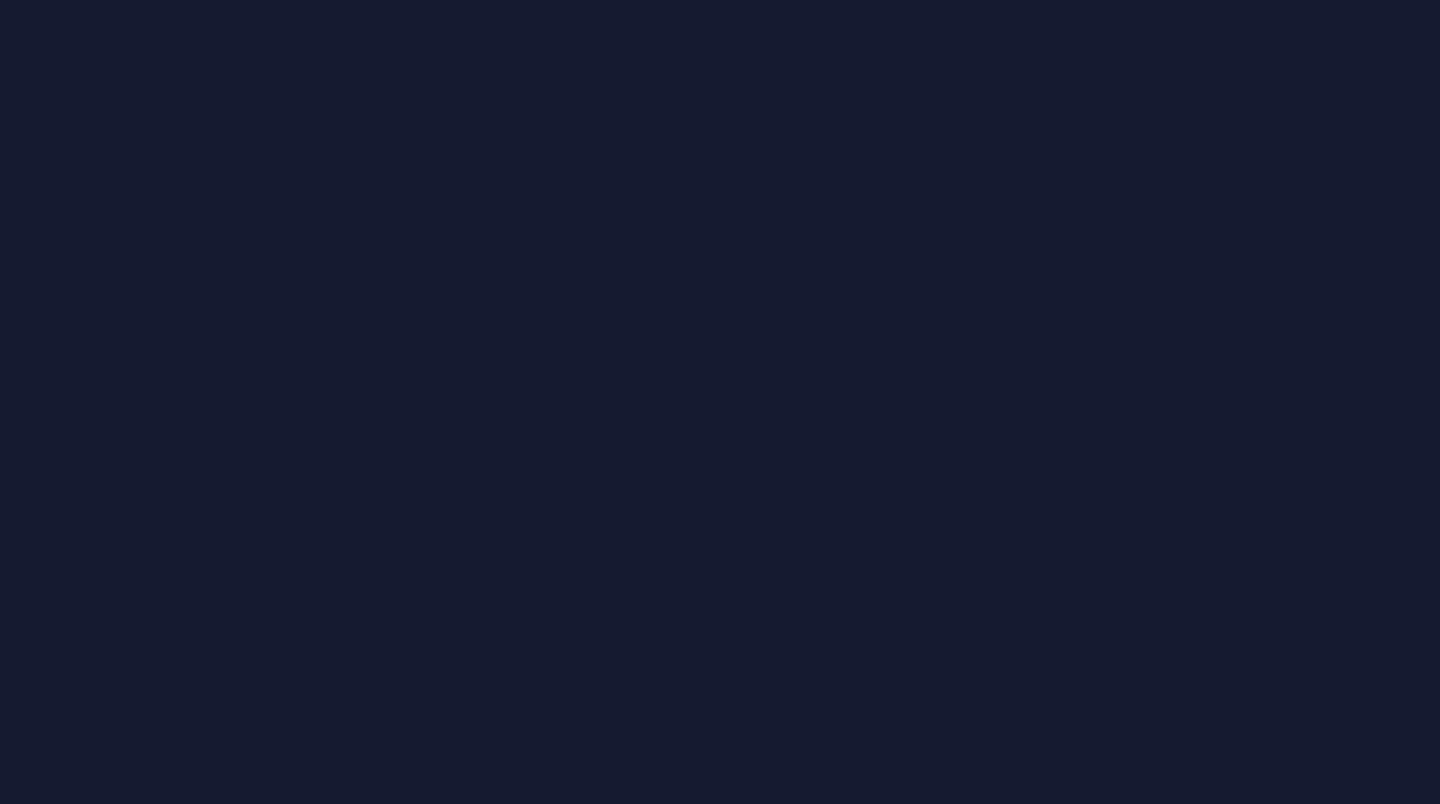 scroll, scrollTop: 0, scrollLeft: 0, axis: both 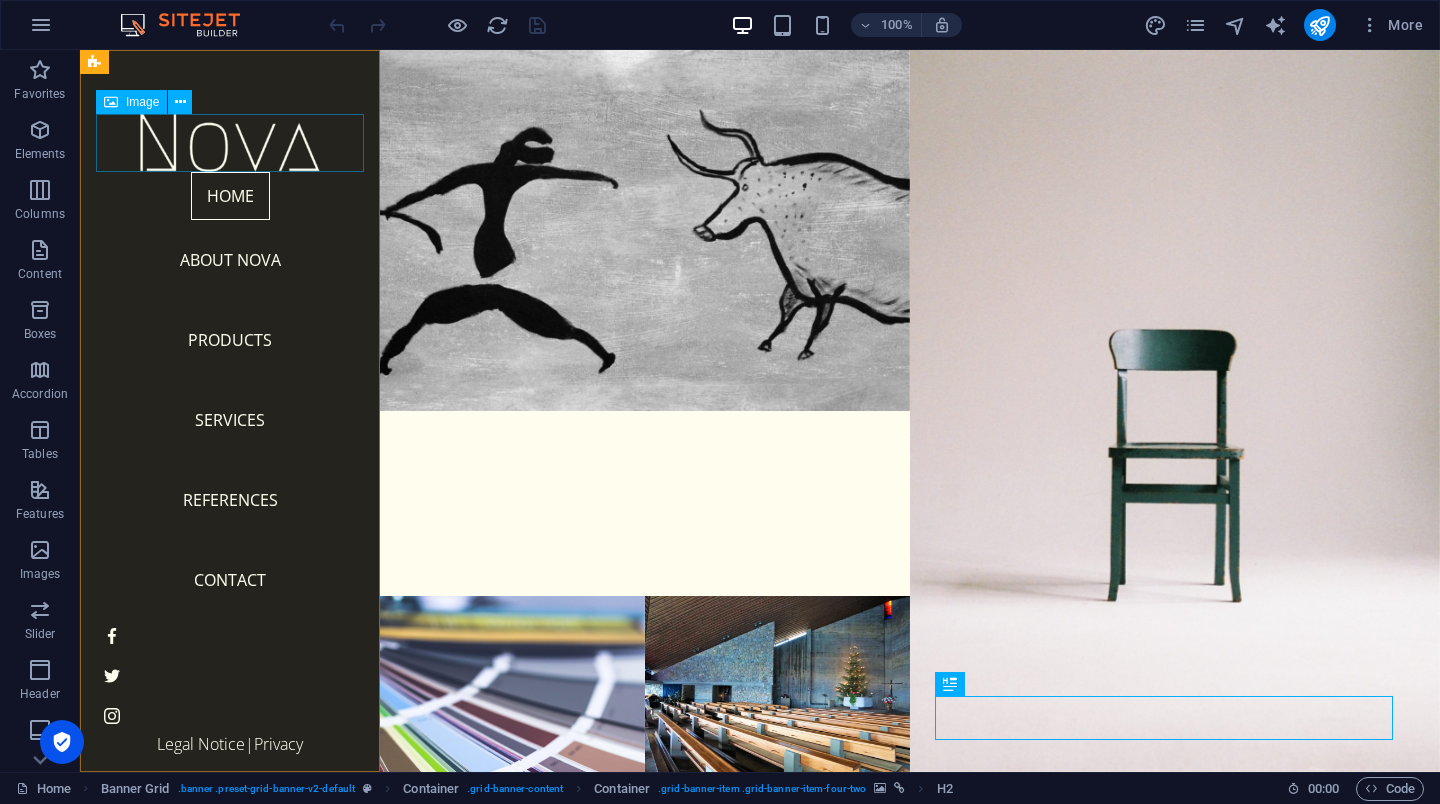 click at bounding box center (230, 143) 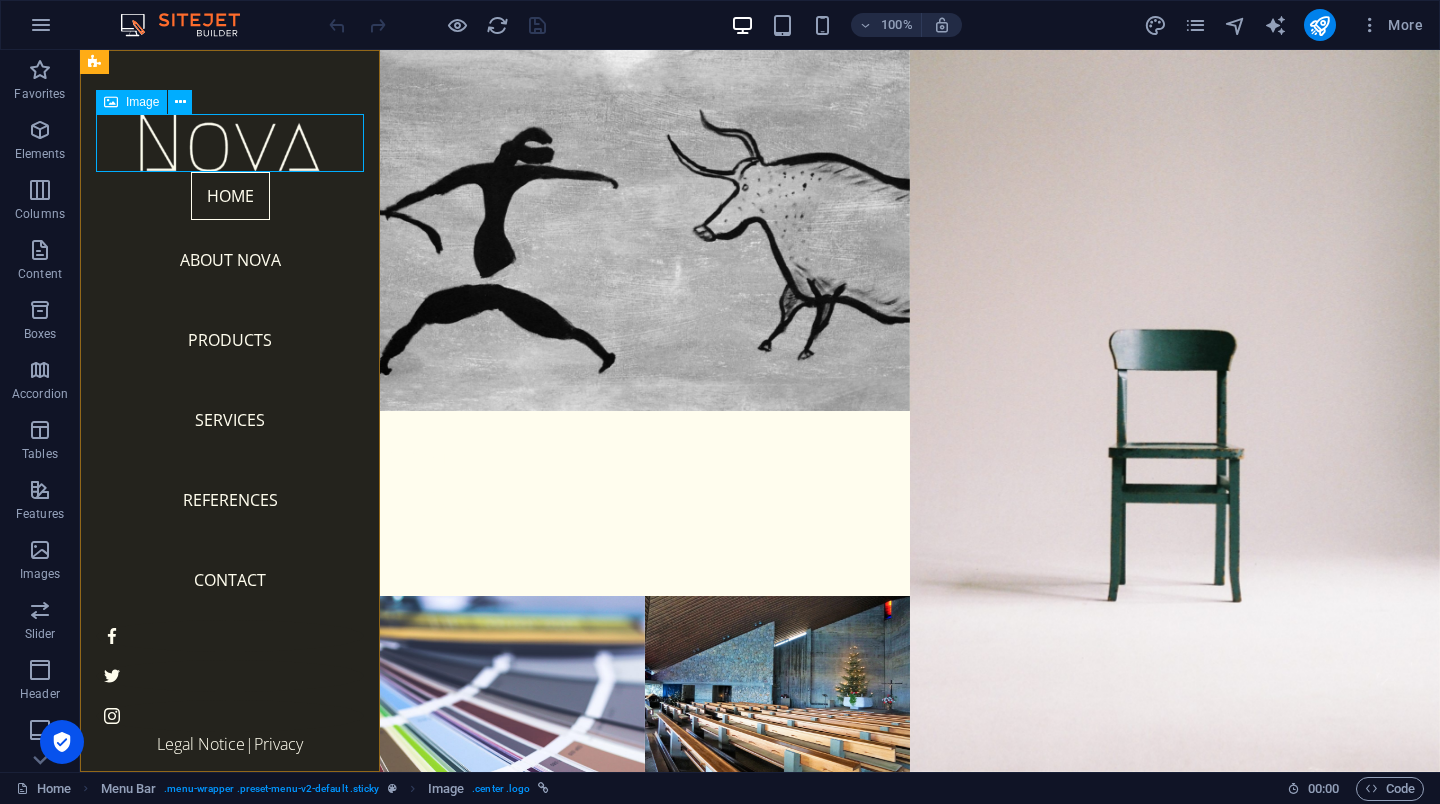 click at bounding box center (230, 143) 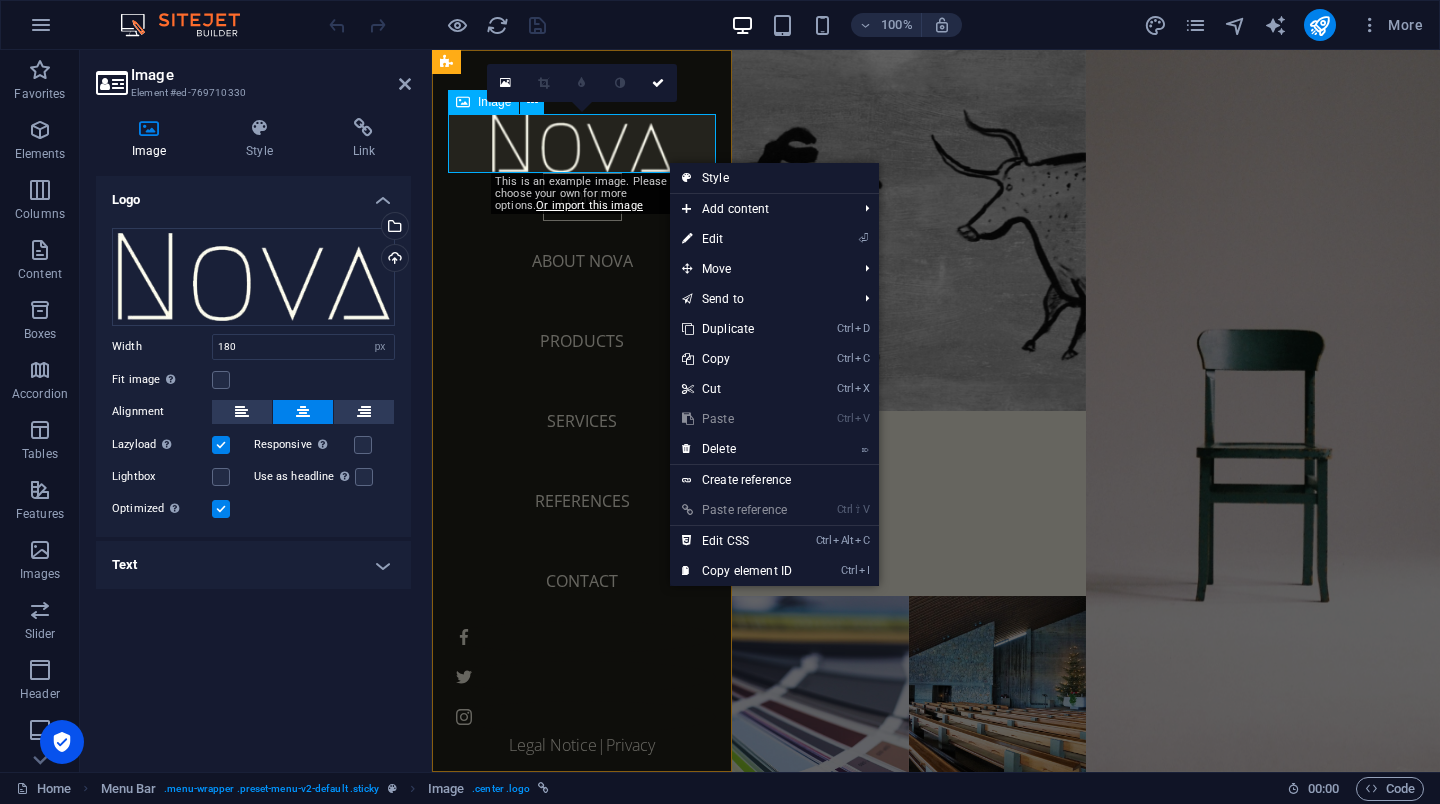 click at bounding box center [582, 143] 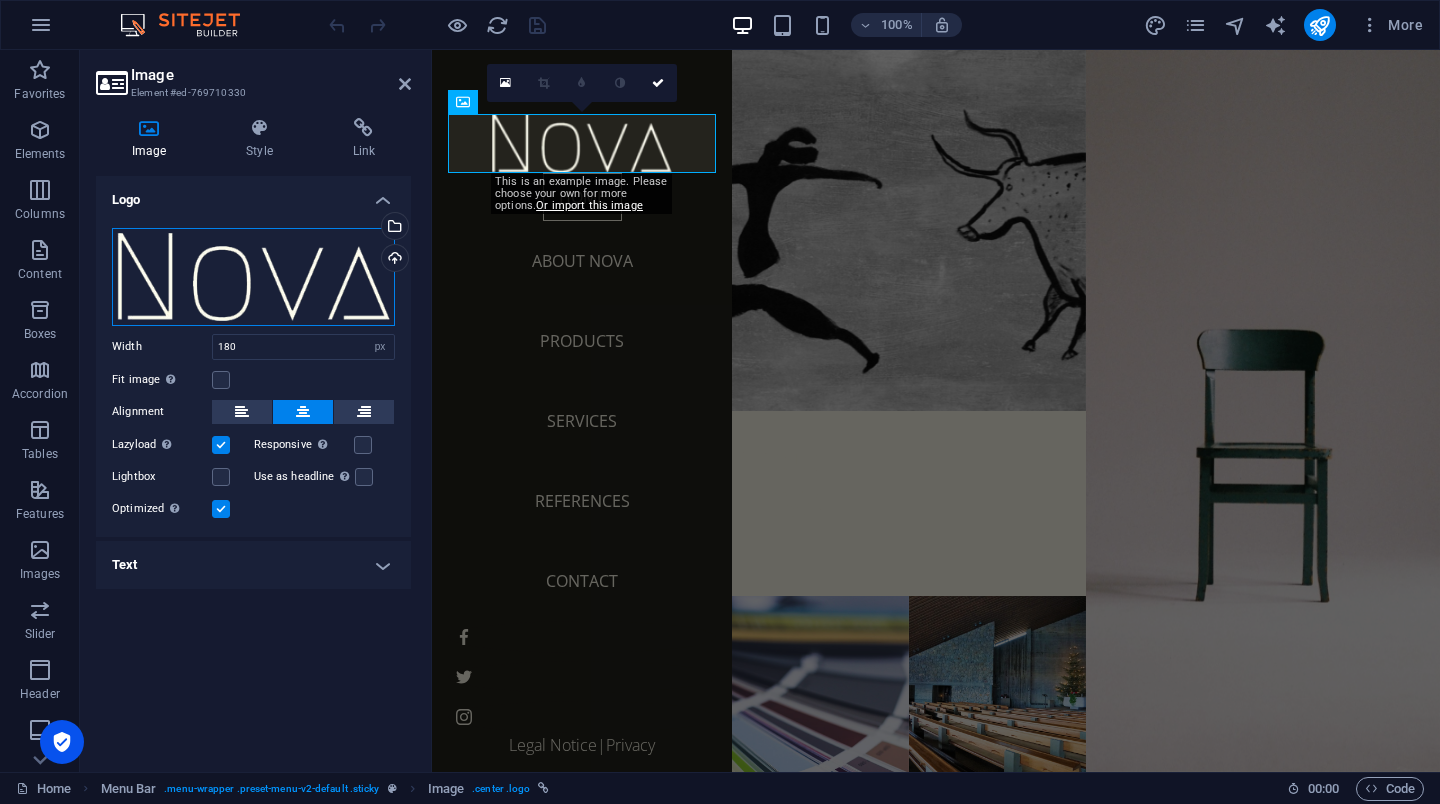 click on "Drag files here, click to choose files or select files from Files or our free stock photos & videos" at bounding box center (253, 277) 